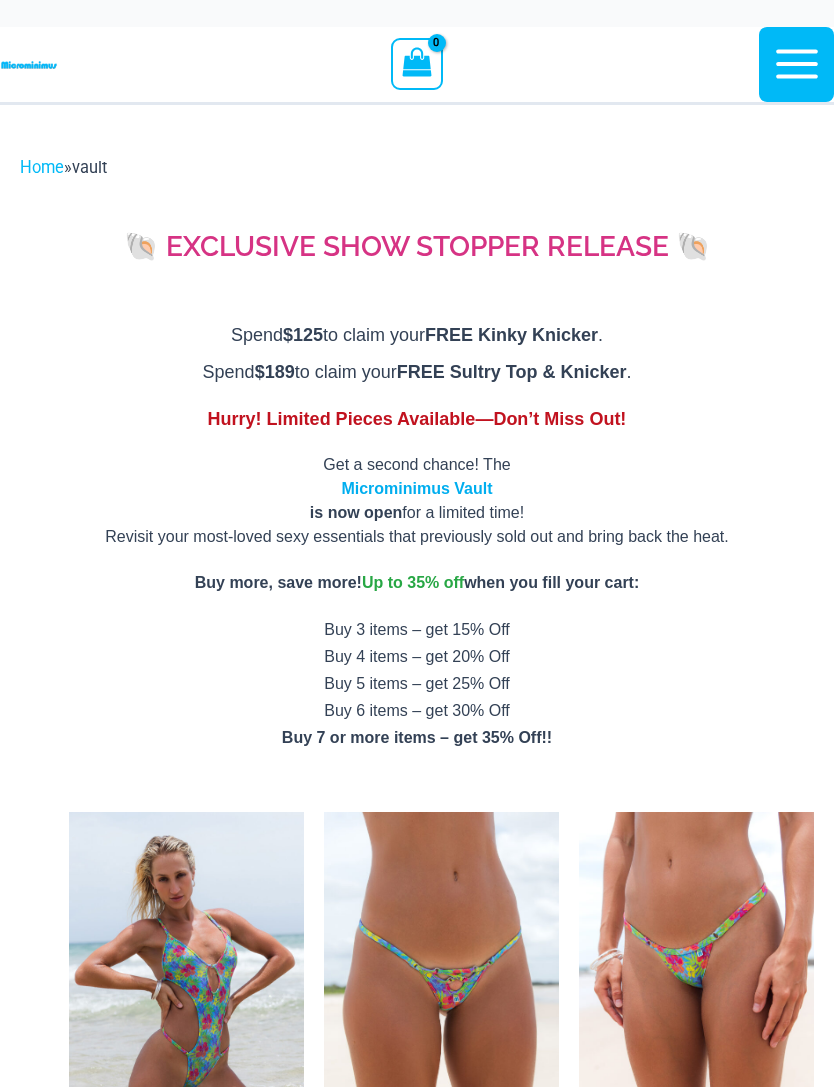 scroll, scrollTop: 0, scrollLeft: 0, axis: both 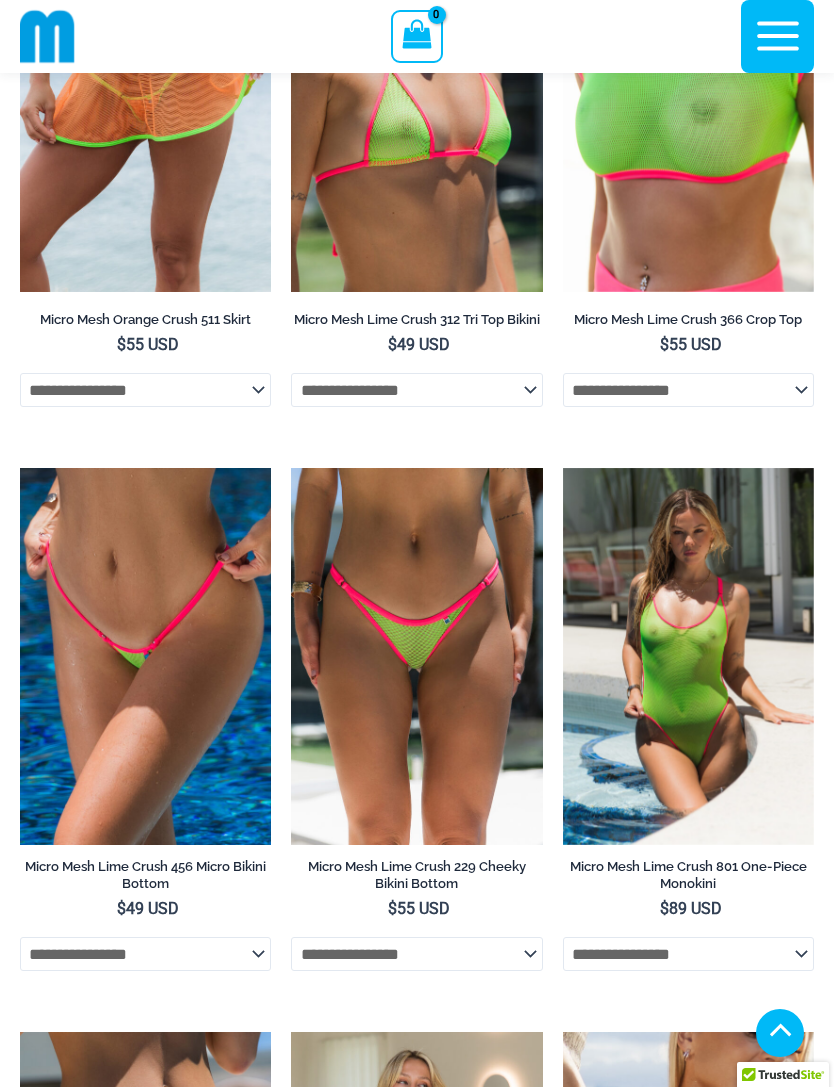 click at bounding box center [563, -85] 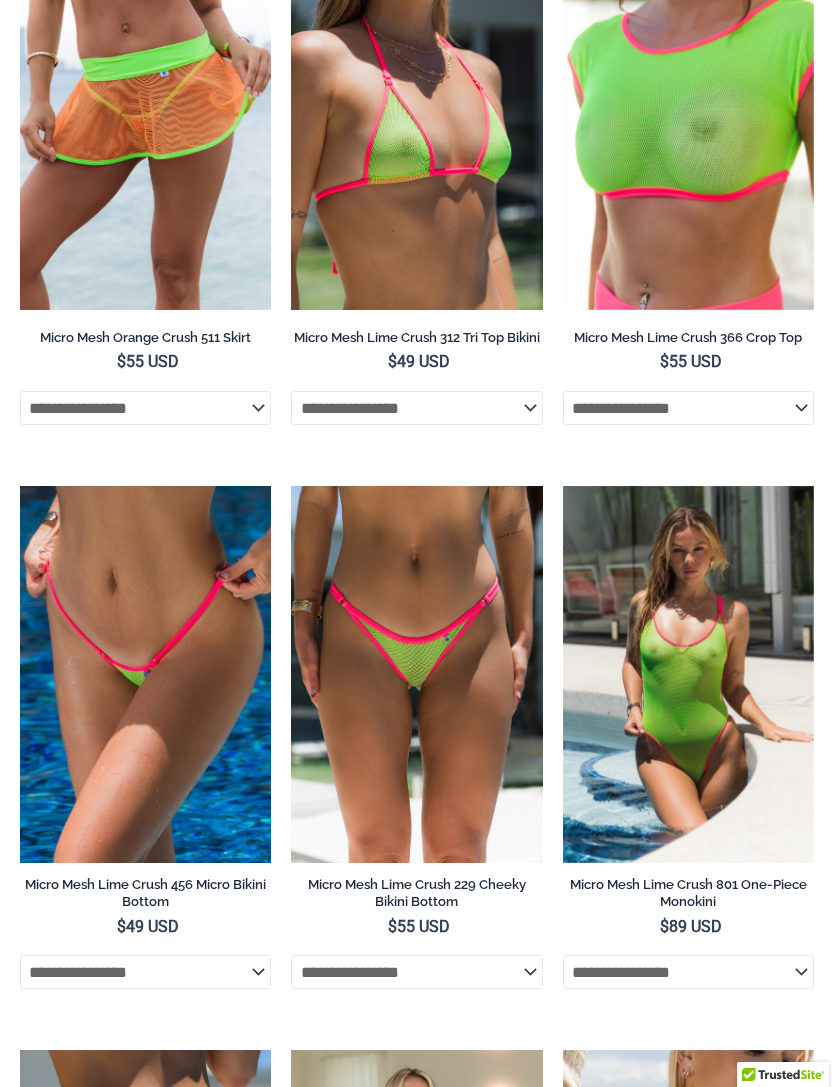 scroll, scrollTop: 3777, scrollLeft: 0, axis: vertical 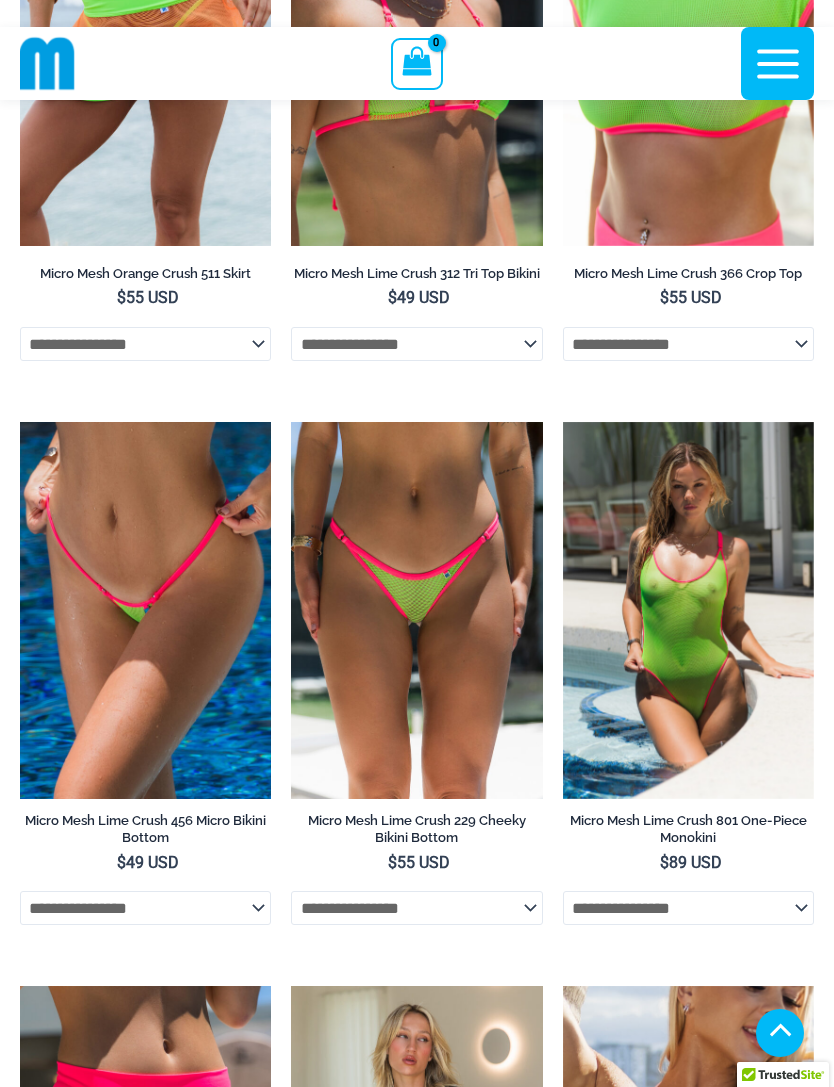 click at bounding box center [291, 422] 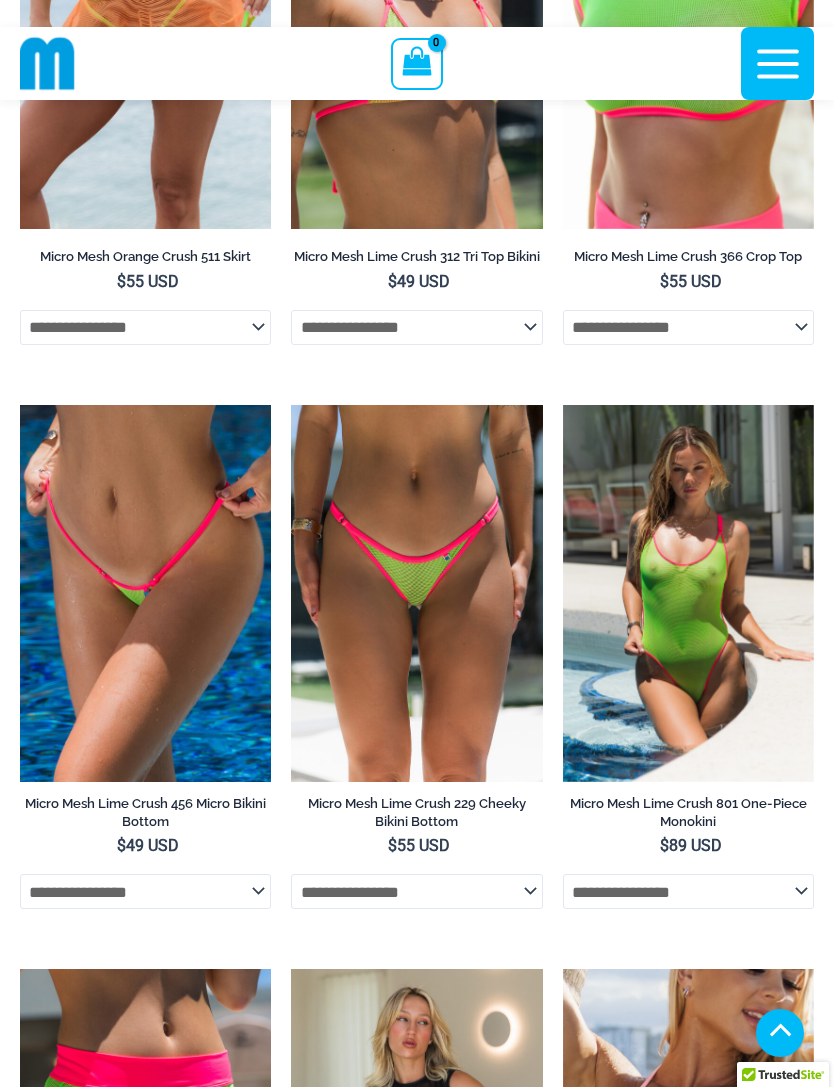 click at bounding box center (20, 405) 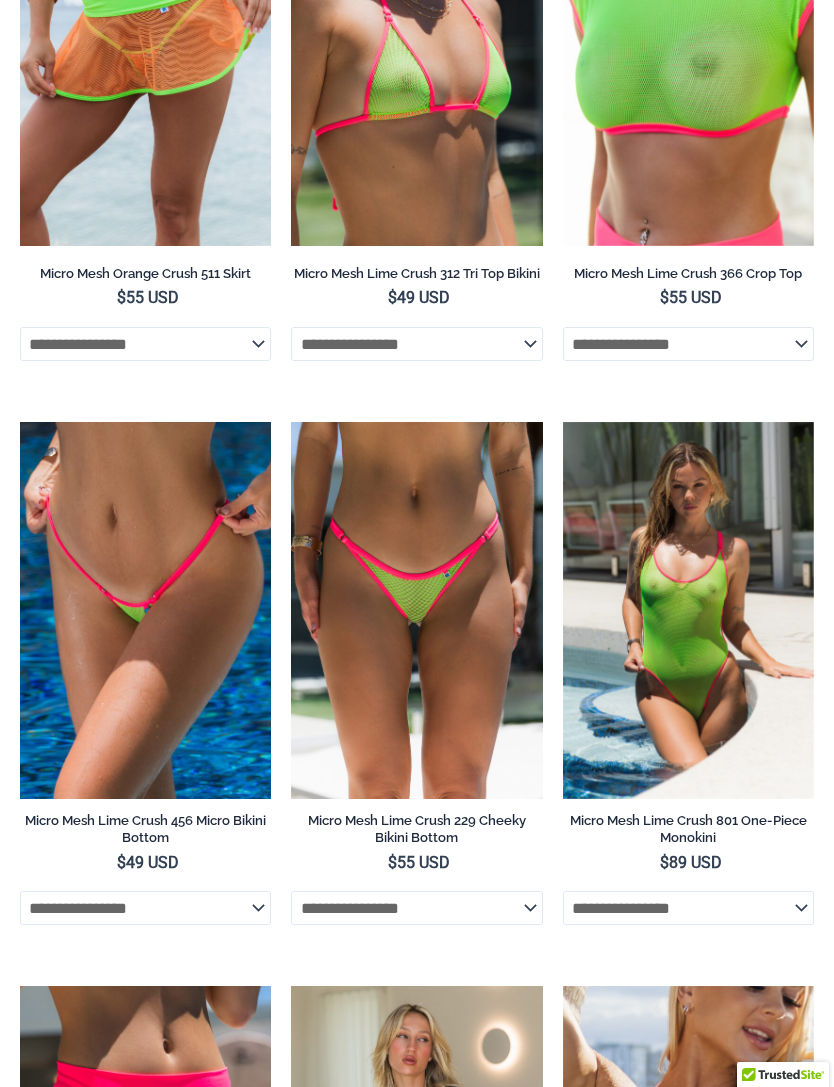 scroll, scrollTop: 3777, scrollLeft: 0, axis: vertical 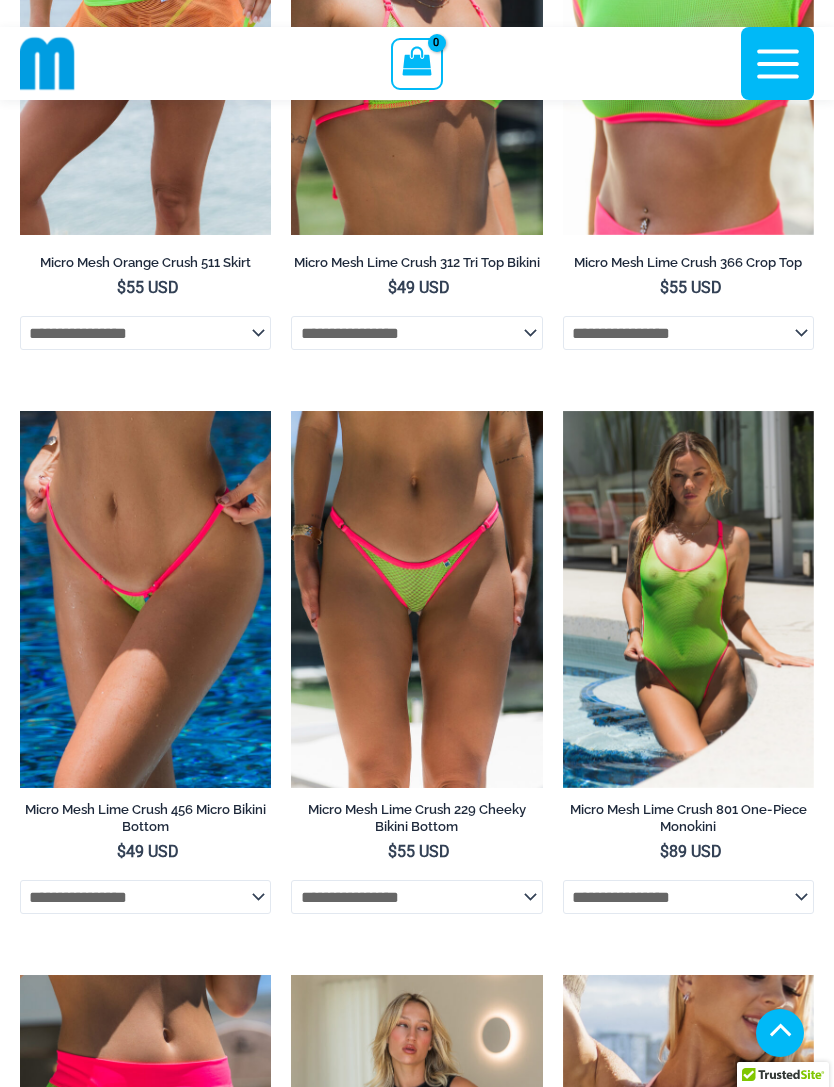 click at bounding box center [563, 411] 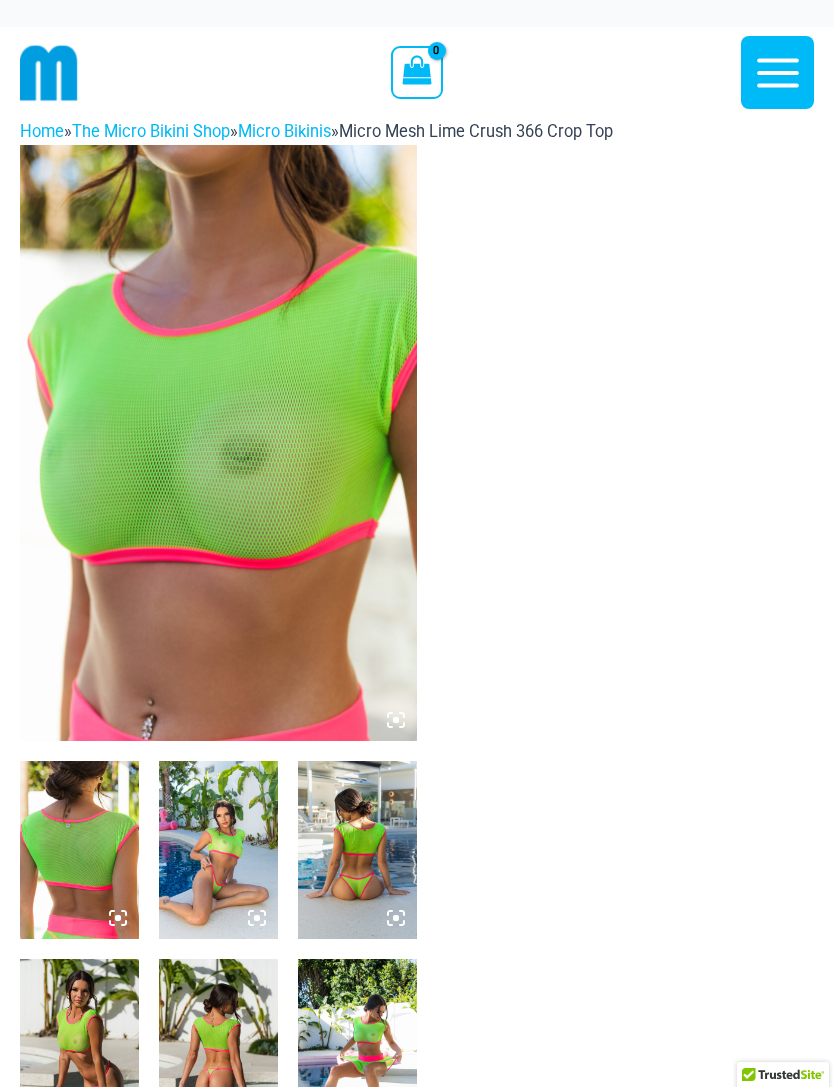 scroll, scrollTop: 0, scrollLeft: 0, axis: both 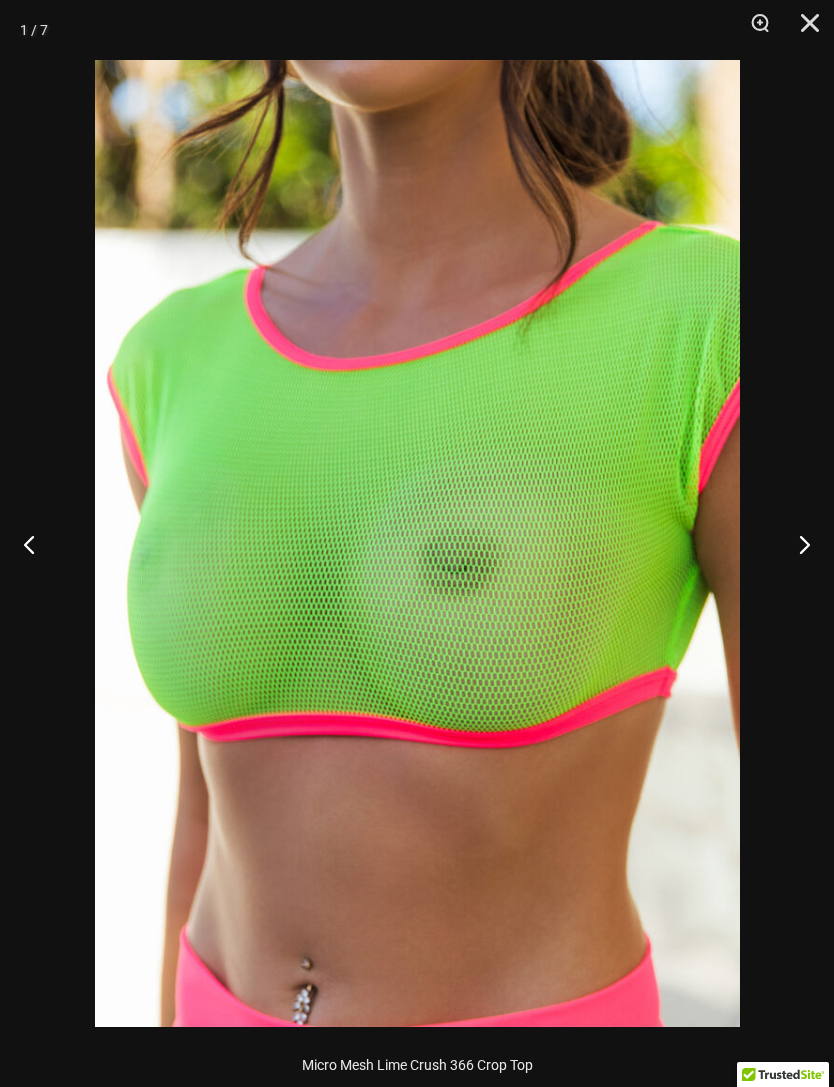 click at bounding box center (796, 544) 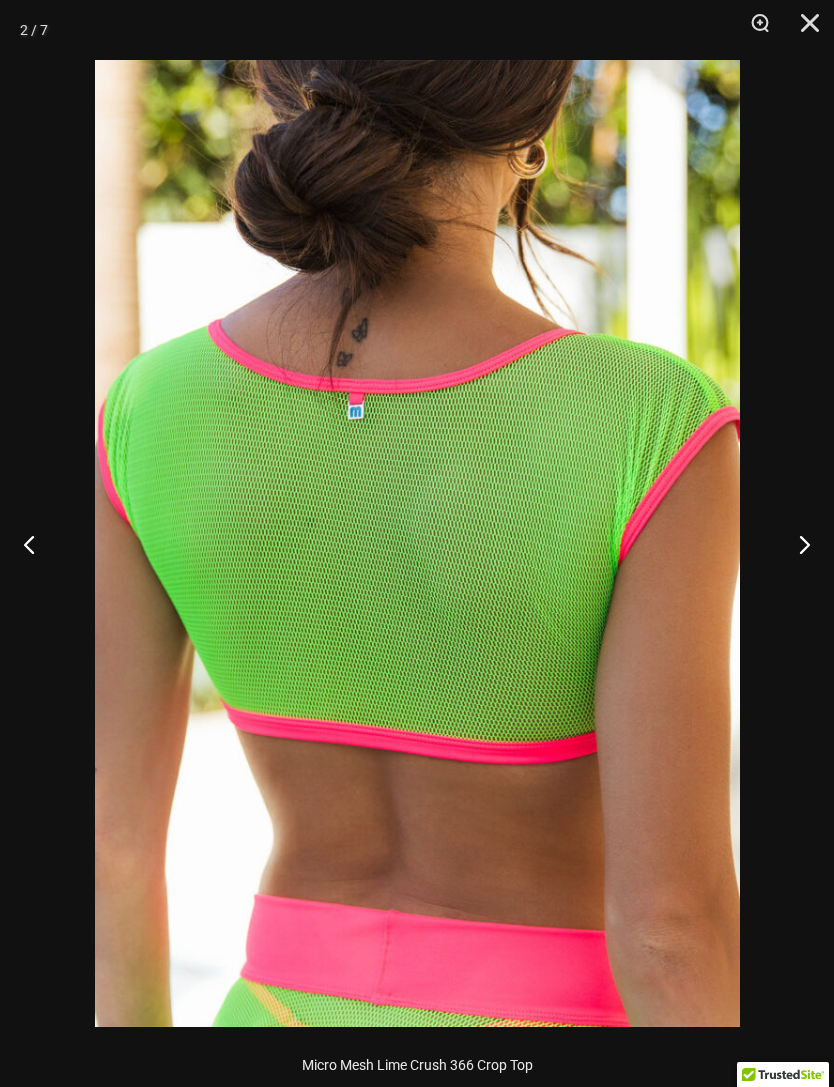 click at bounding box center (796, 544) 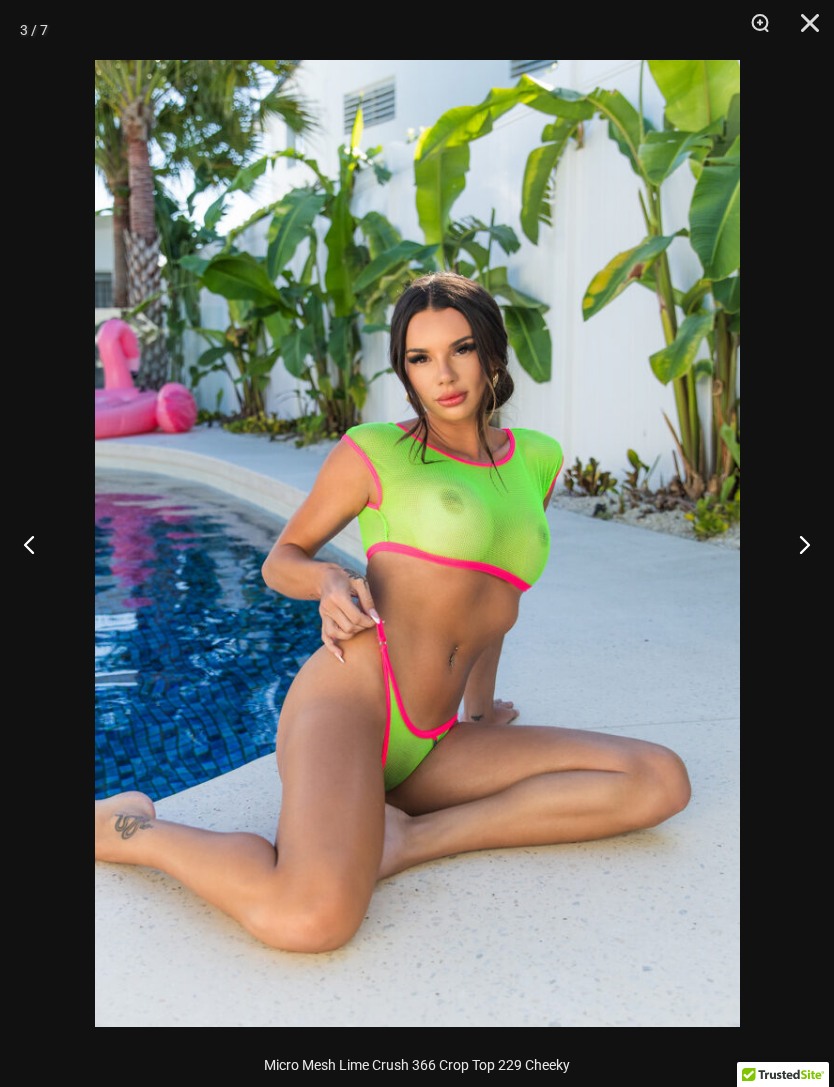 click at bounding box center (796, 544) 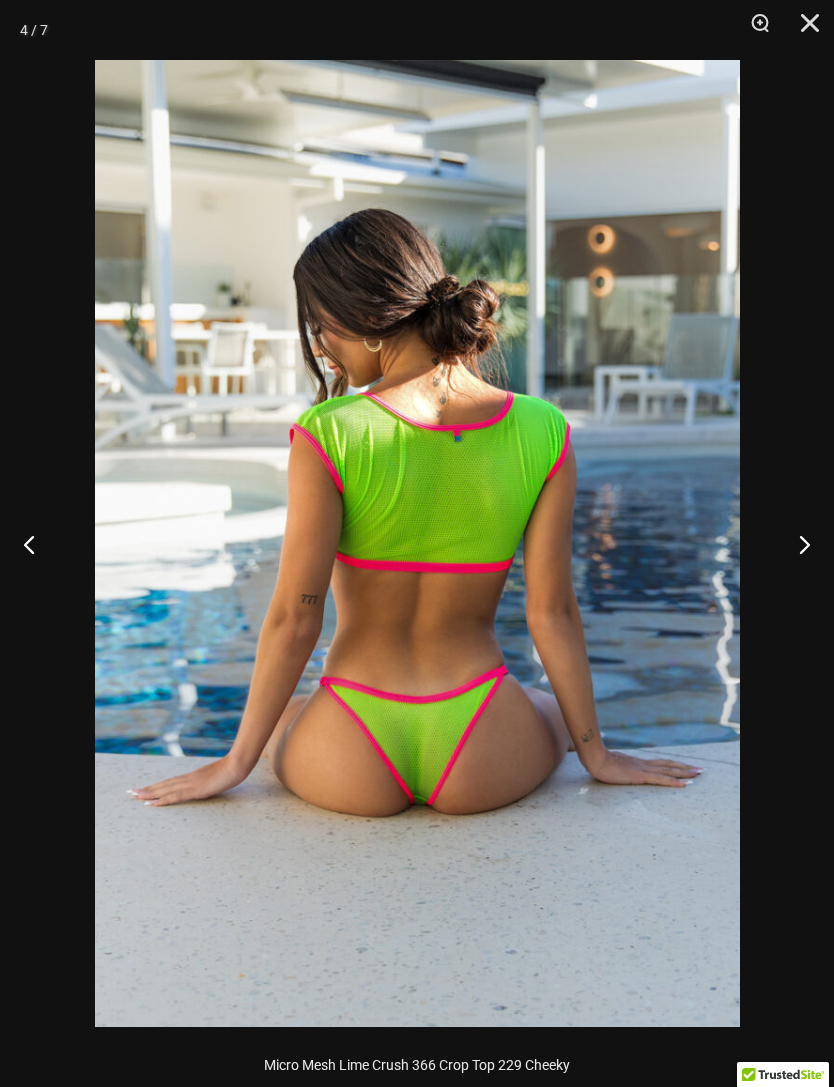 click at bounding box center (796, 544) 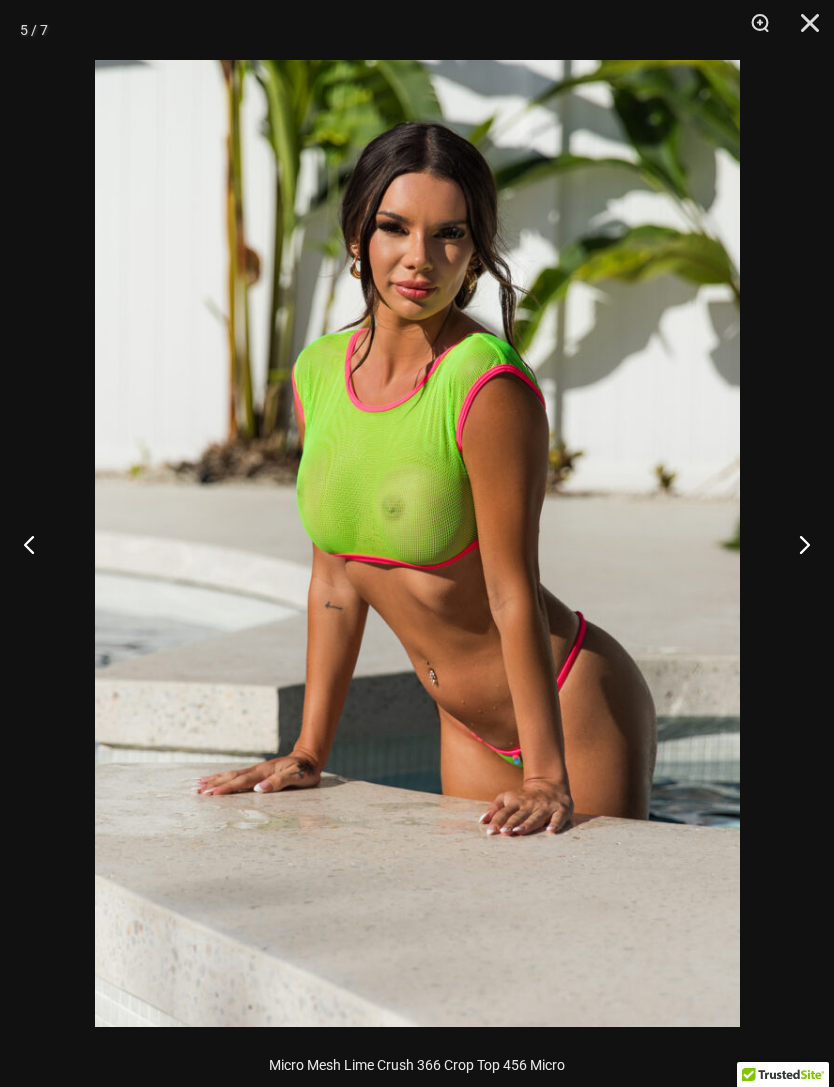click at bounding box center [796, 544] 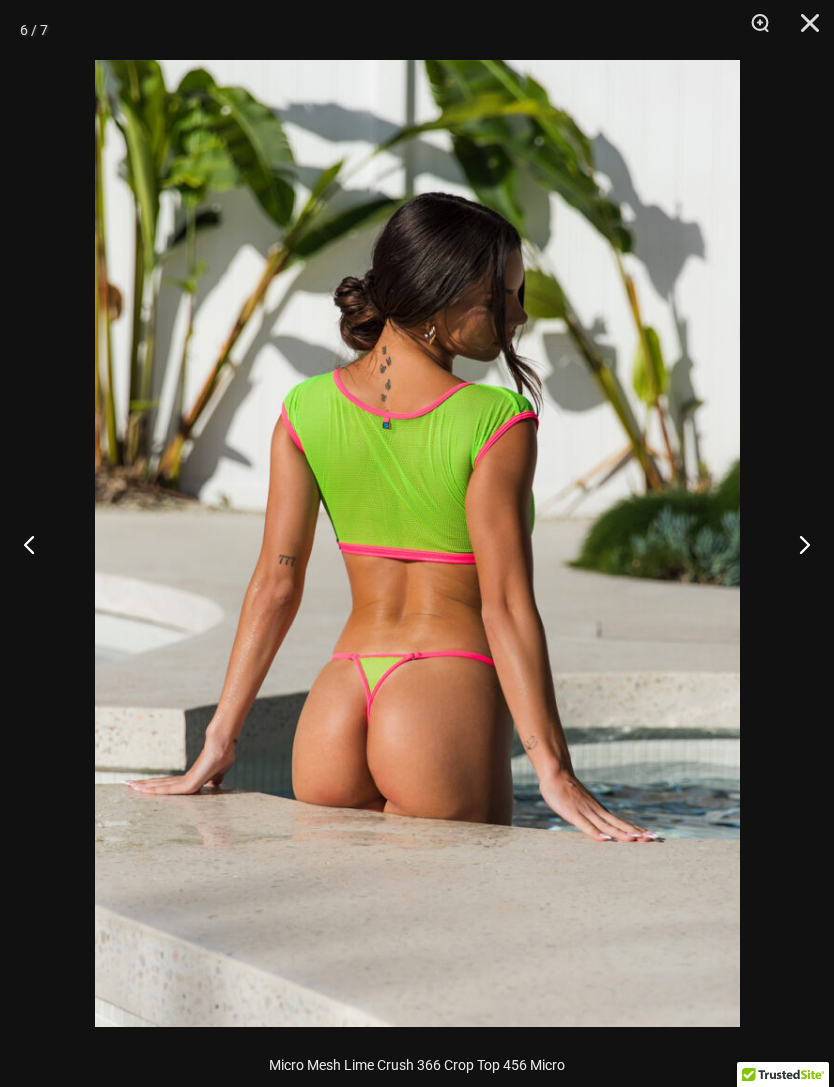 click at bounding box center [796, 544] 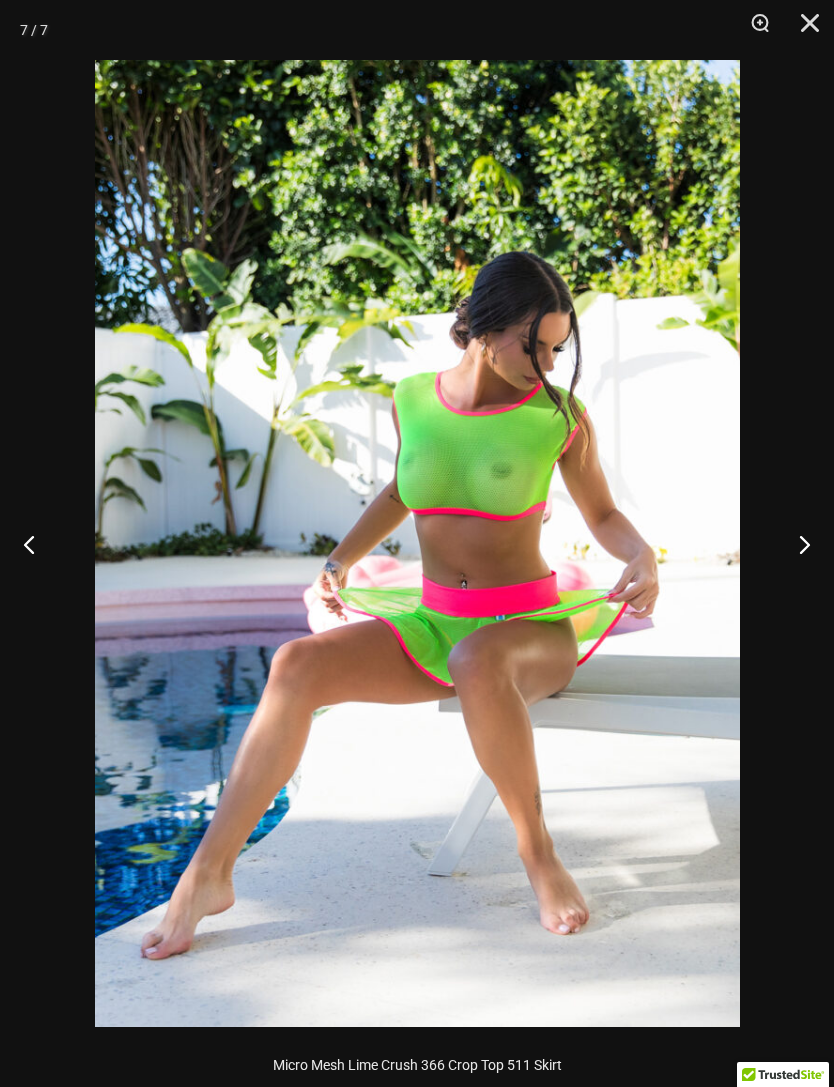 click at bounding box center [796, 544] 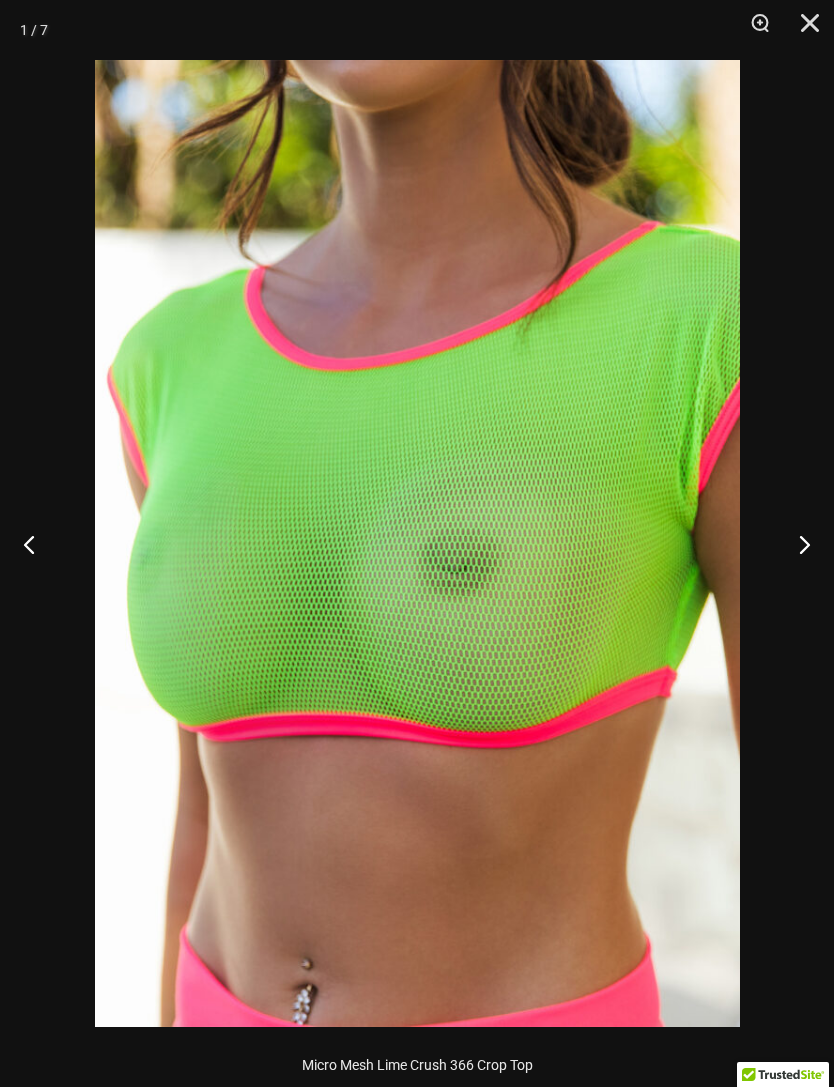 click at bounding box center [417, 543] 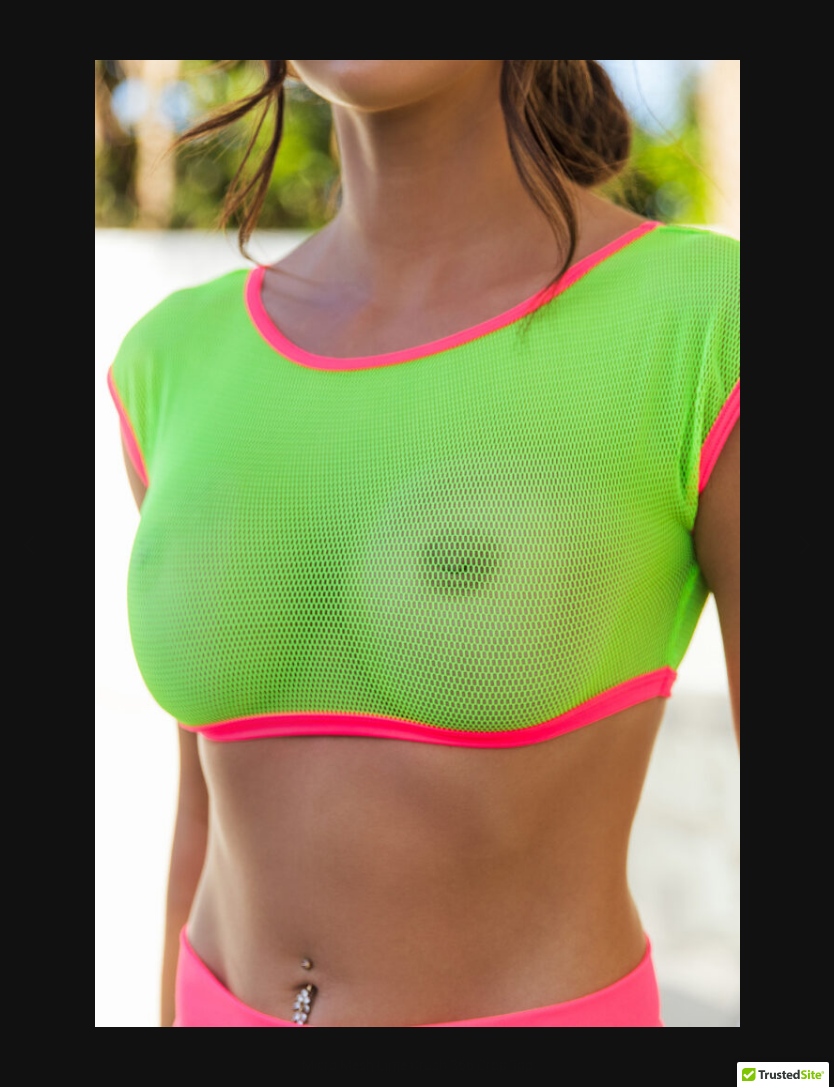 click at bounding box center (803, 30) 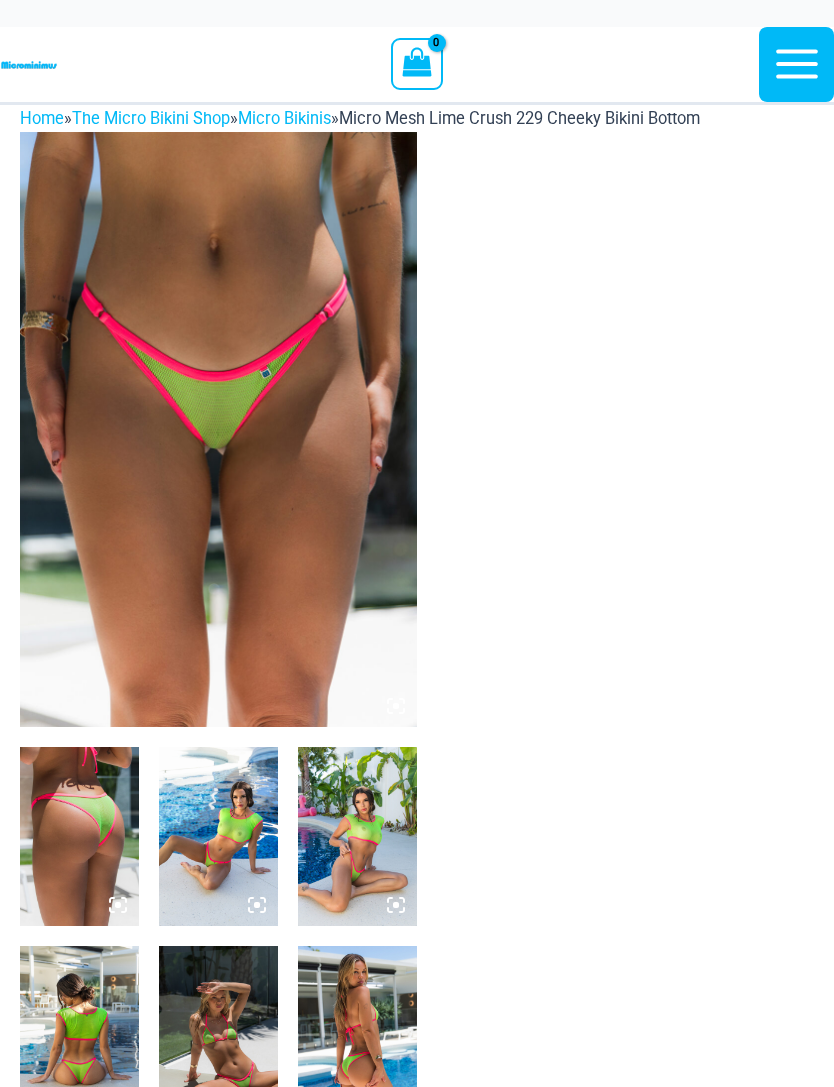 scroll, scrollTop: 0, scrollLeft: 0, axis: both 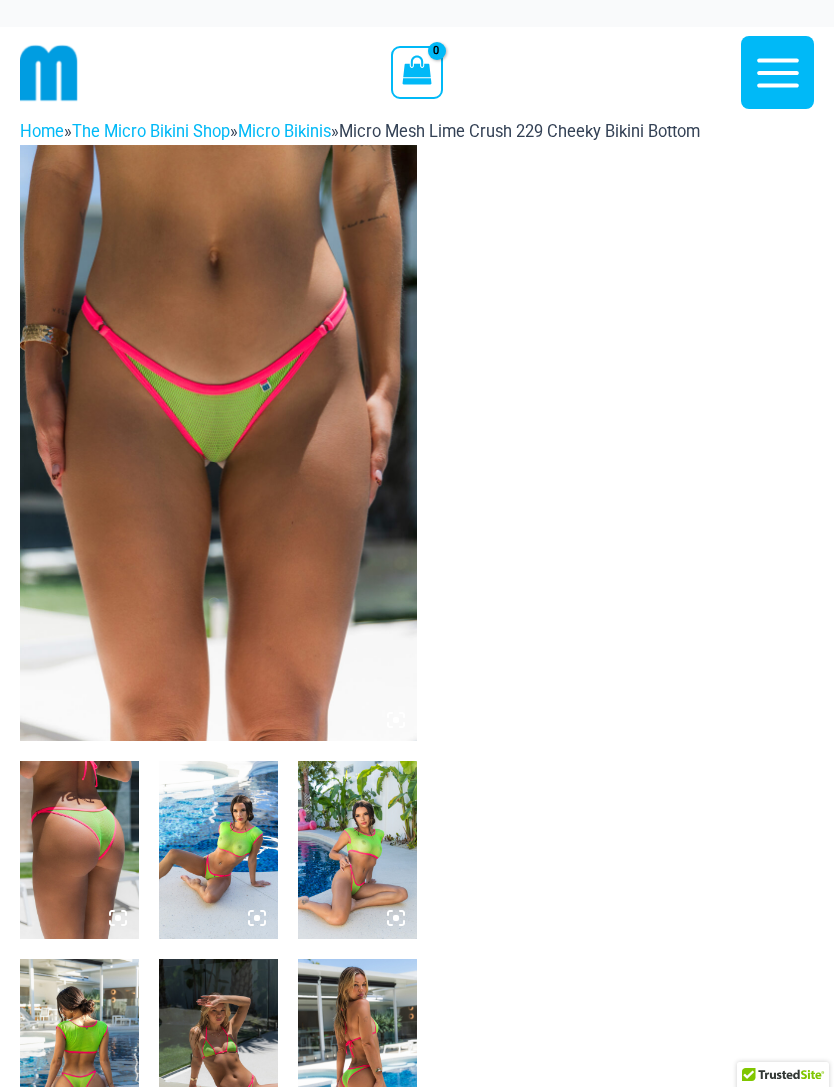 click at bounding box center (218, 443) 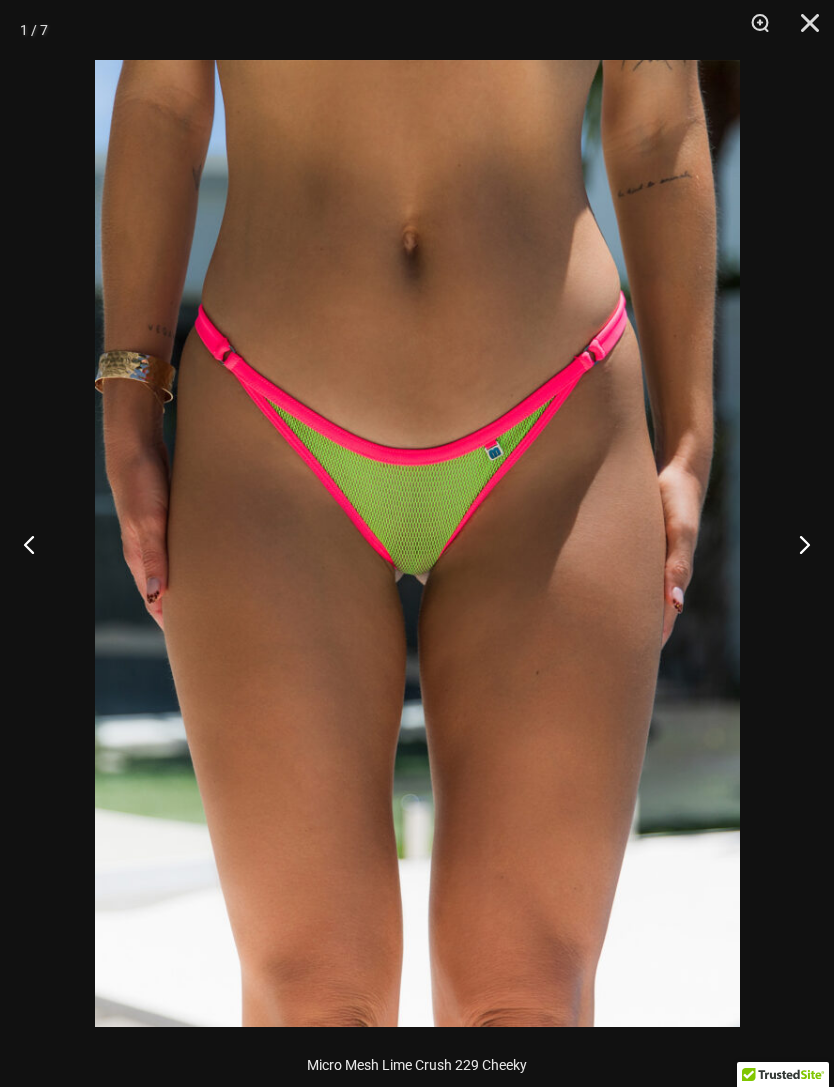 click at bounding box center [796, 544] 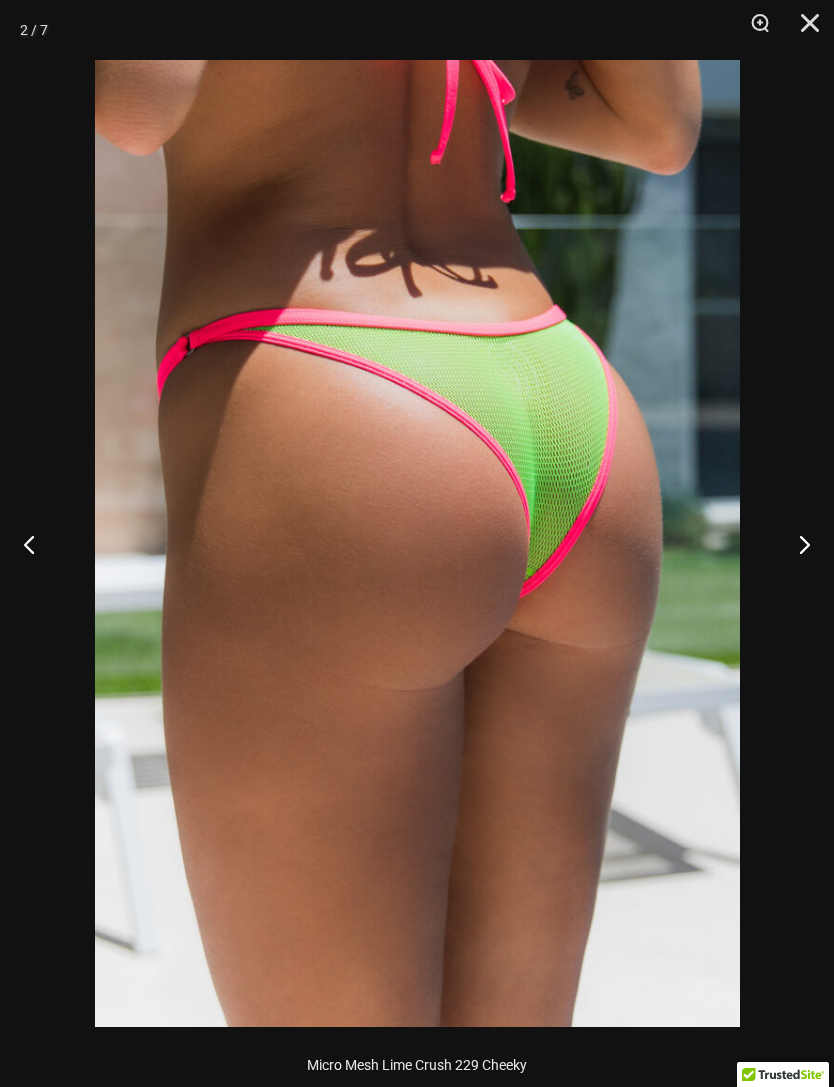 click at bounding box center (796, 544) 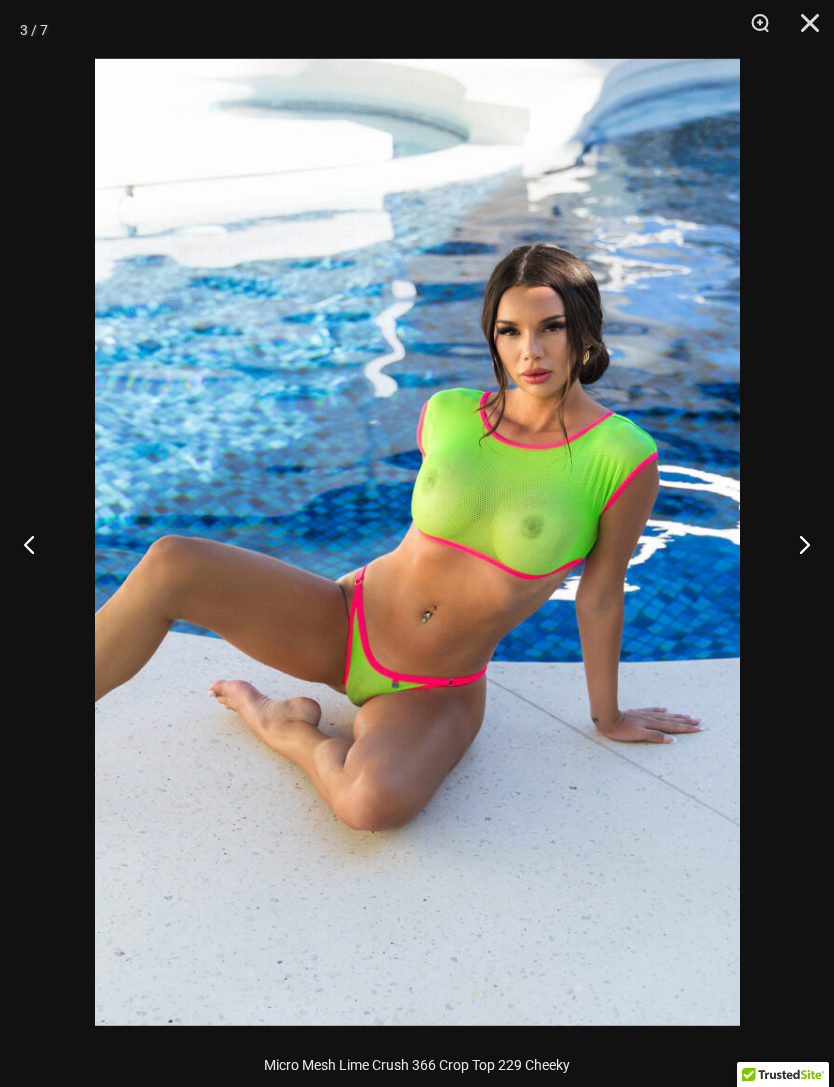 click at bounding box center [796, 544] 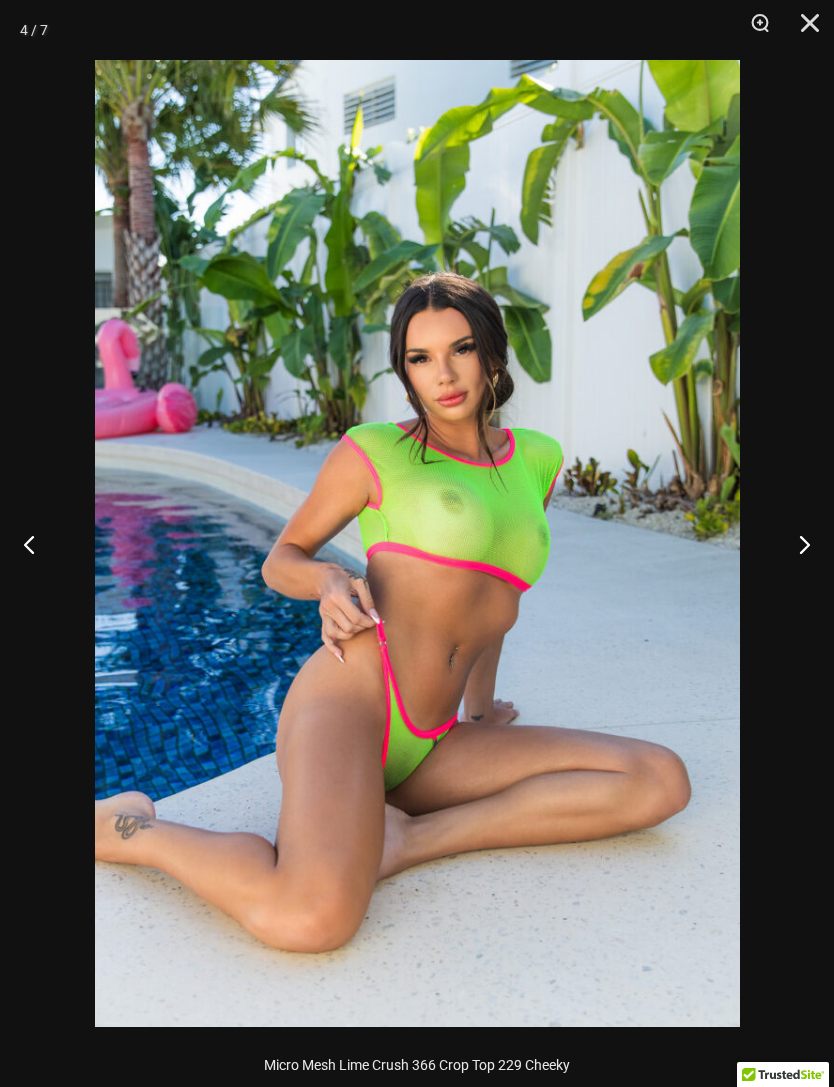 click at bounding box center [796, 544] 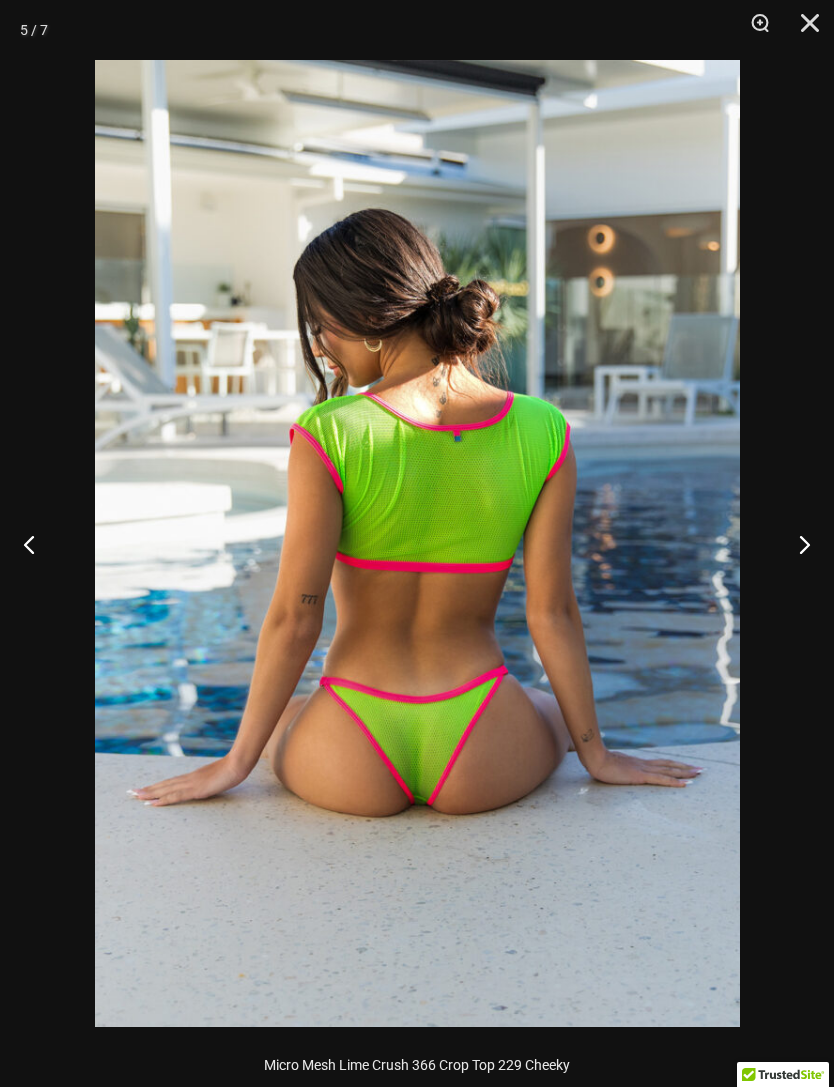 click at bounding box center [796, 544] 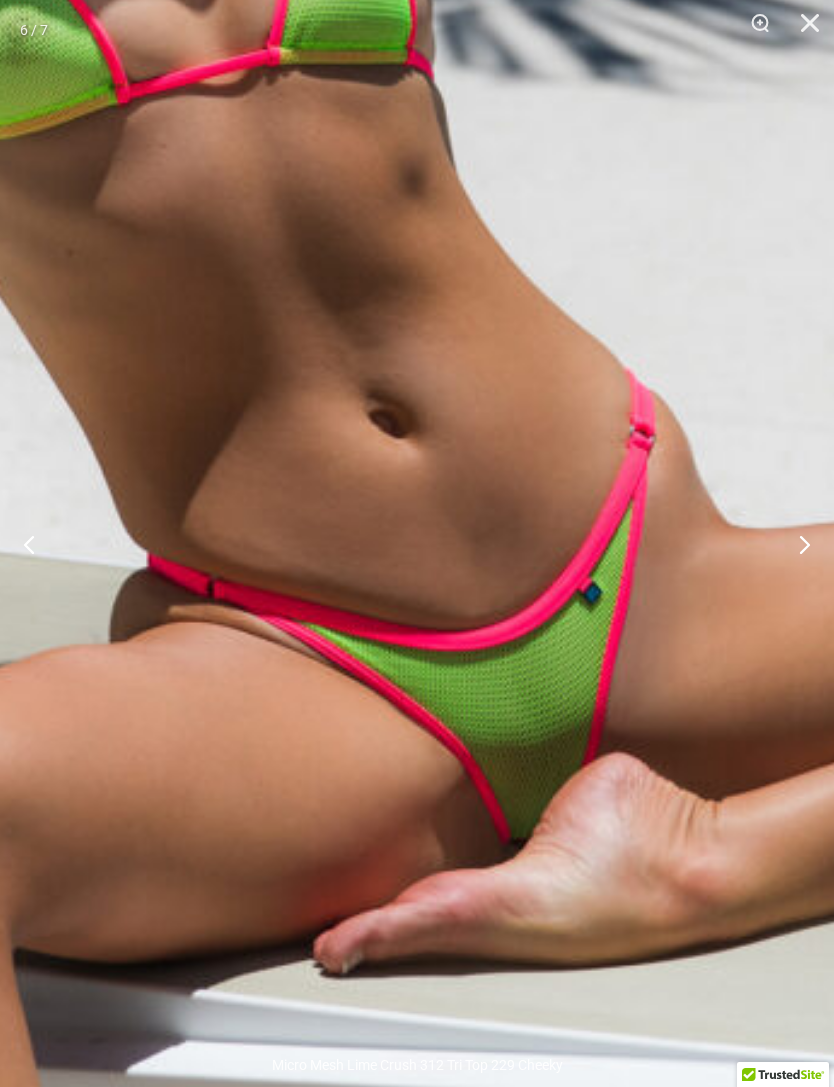 click at bounding box center (796, 544) 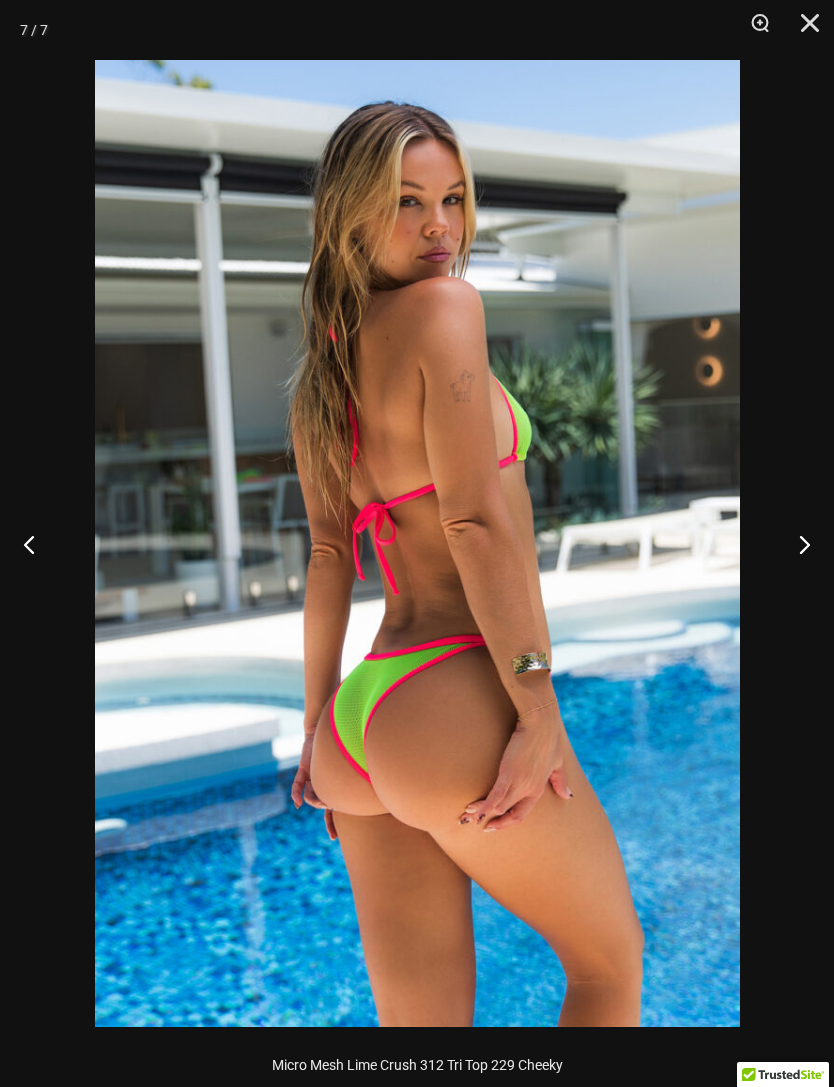 click at bounding box center (796, 544) 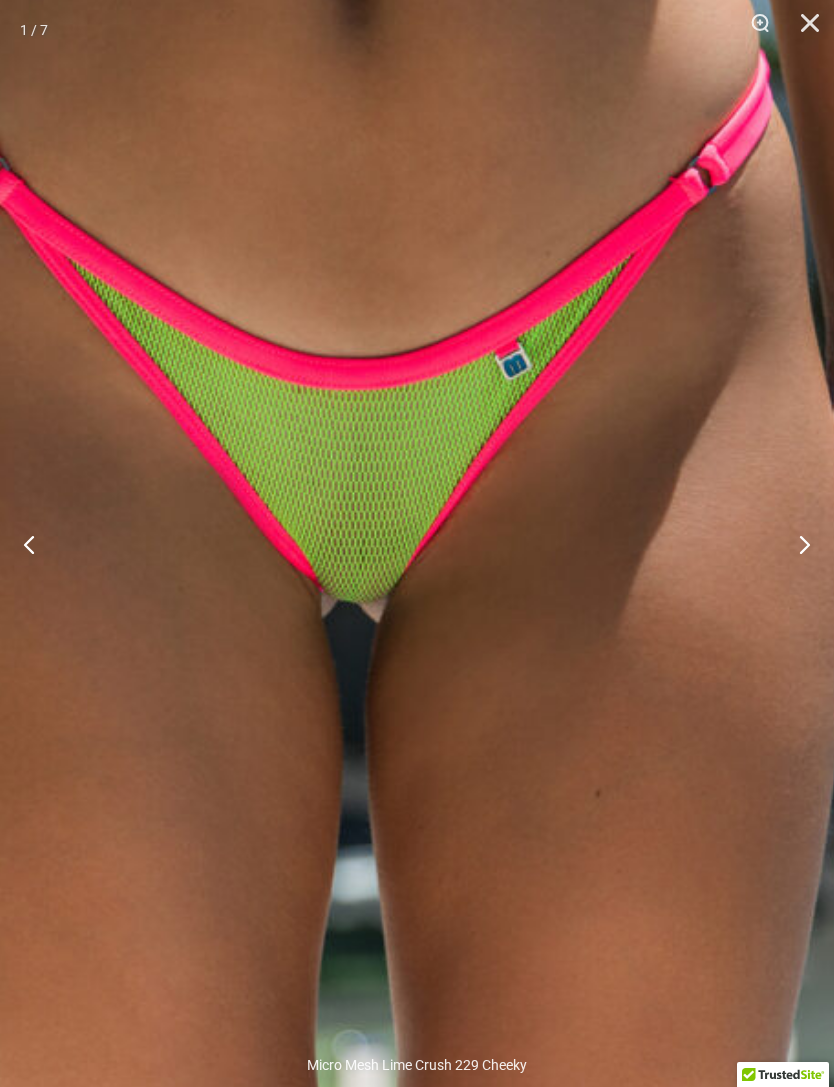 click at bounding box center (796, 544) 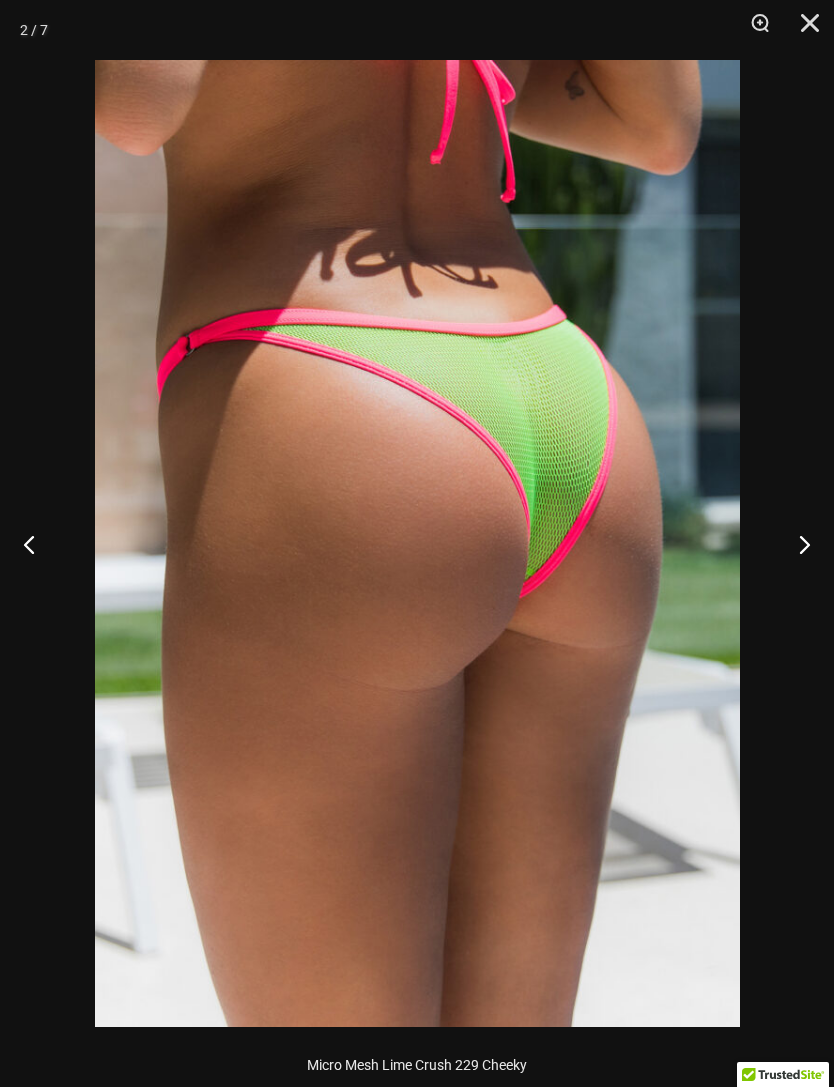 click at bounding box center [796, 544] 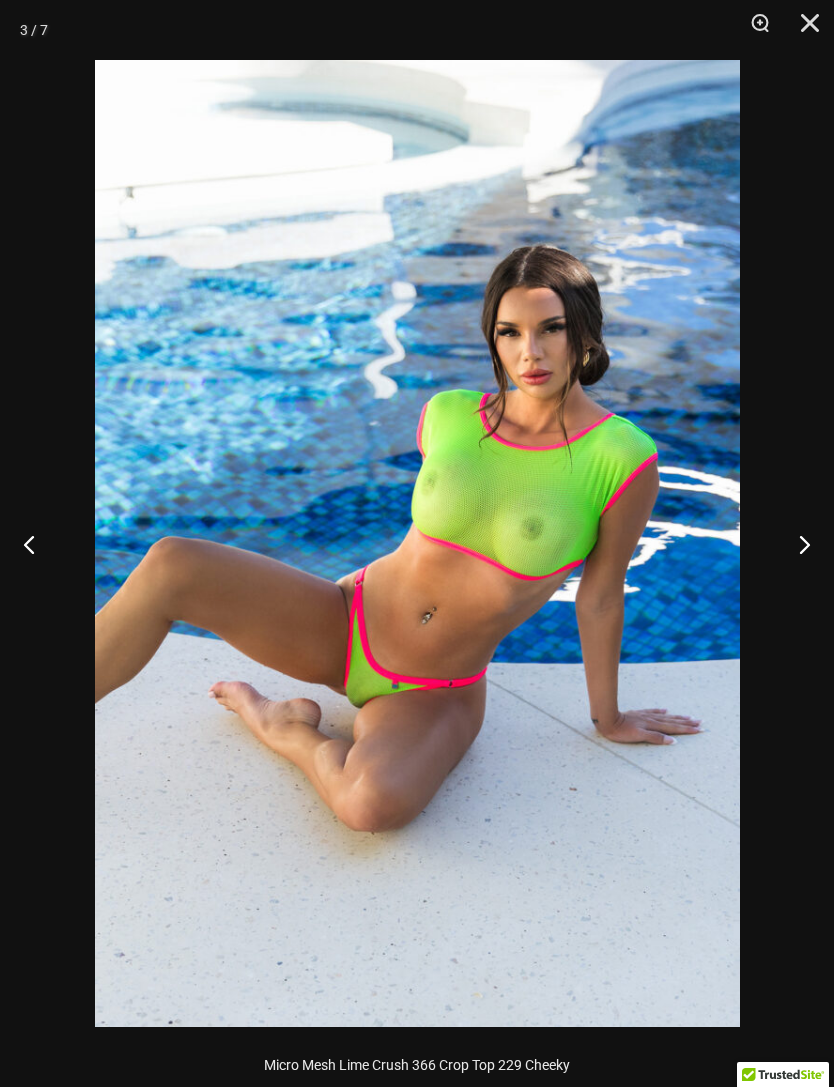 click at bounding box center [803, 30] 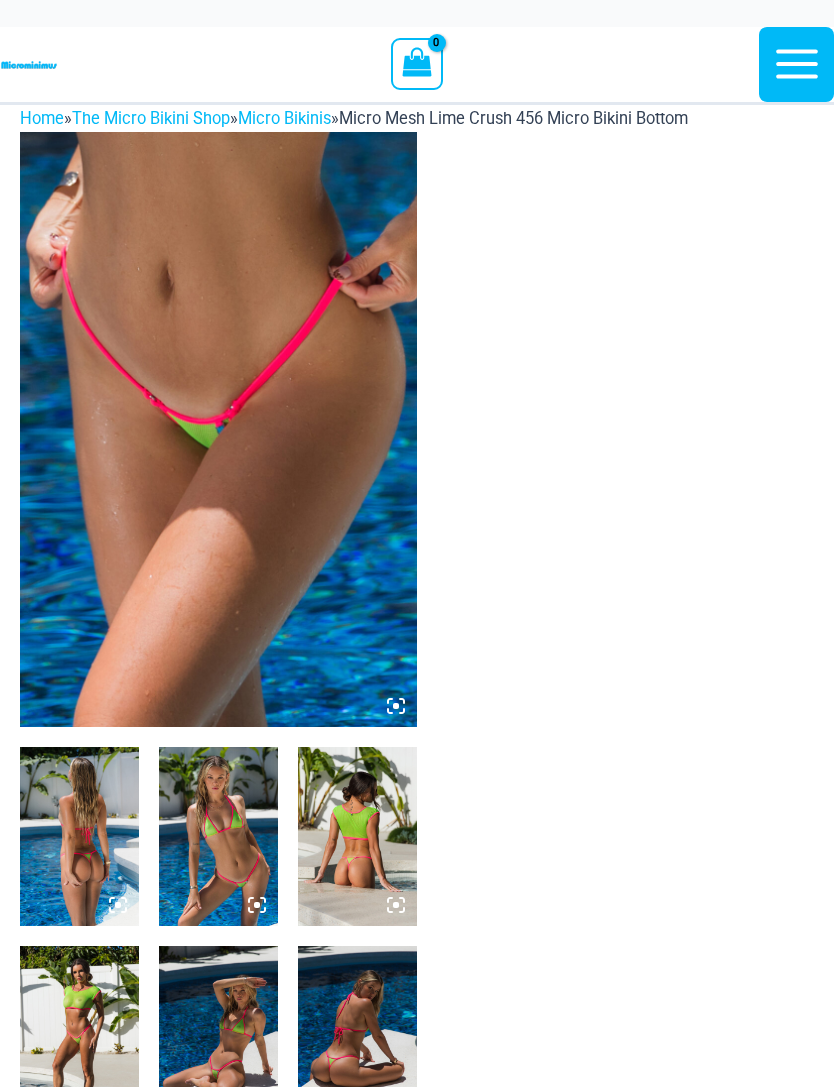 scroll, scrollTop: 0, scrollLeft: 0, axis: both 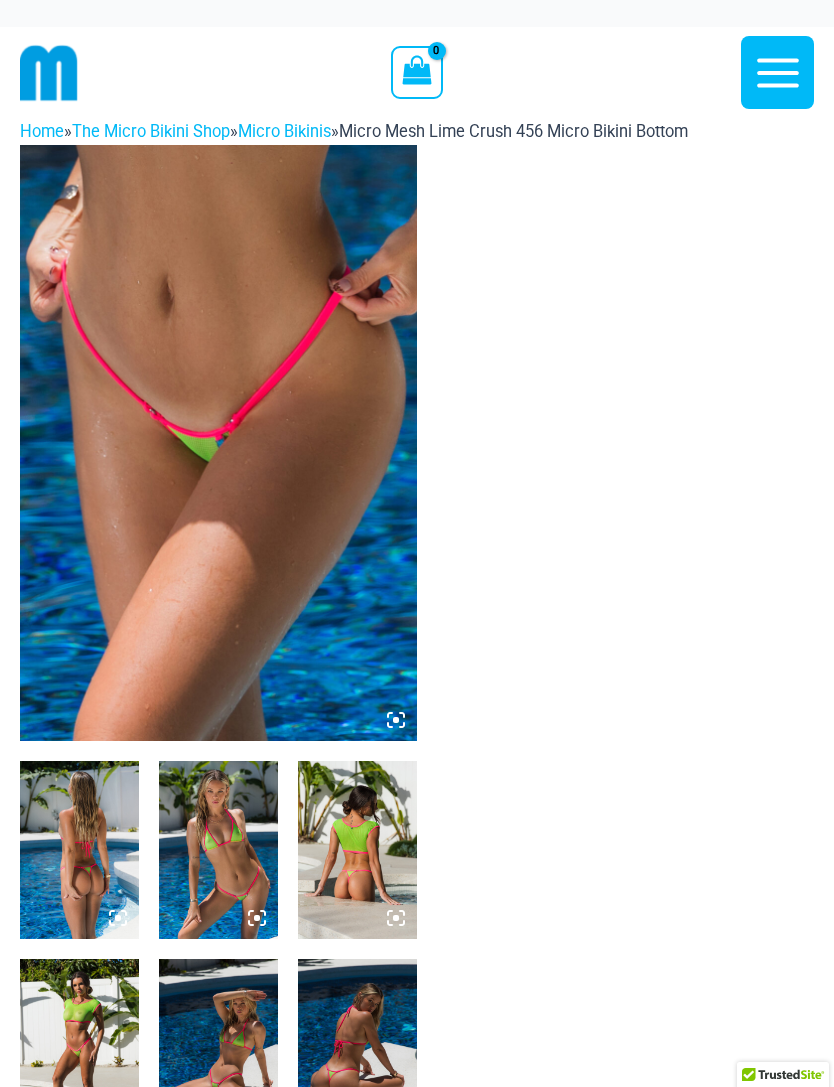 click at bounding box center [218, 443] 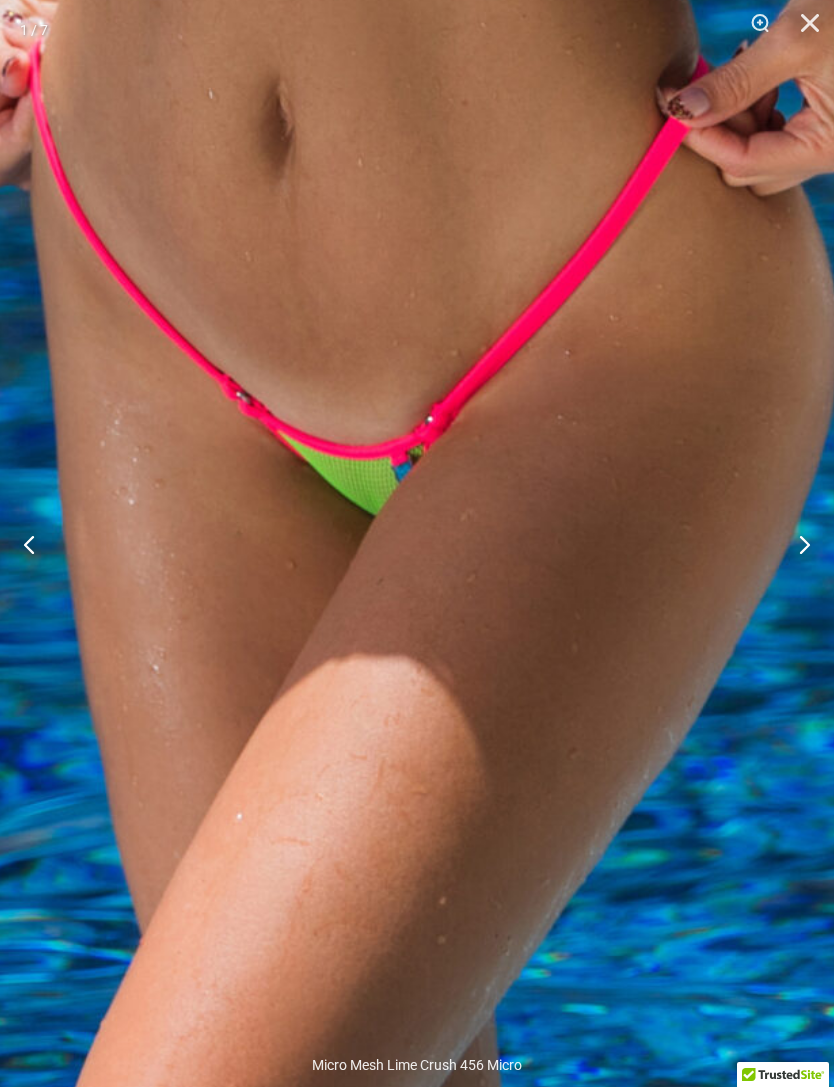 click at bounding box center [796, 544] 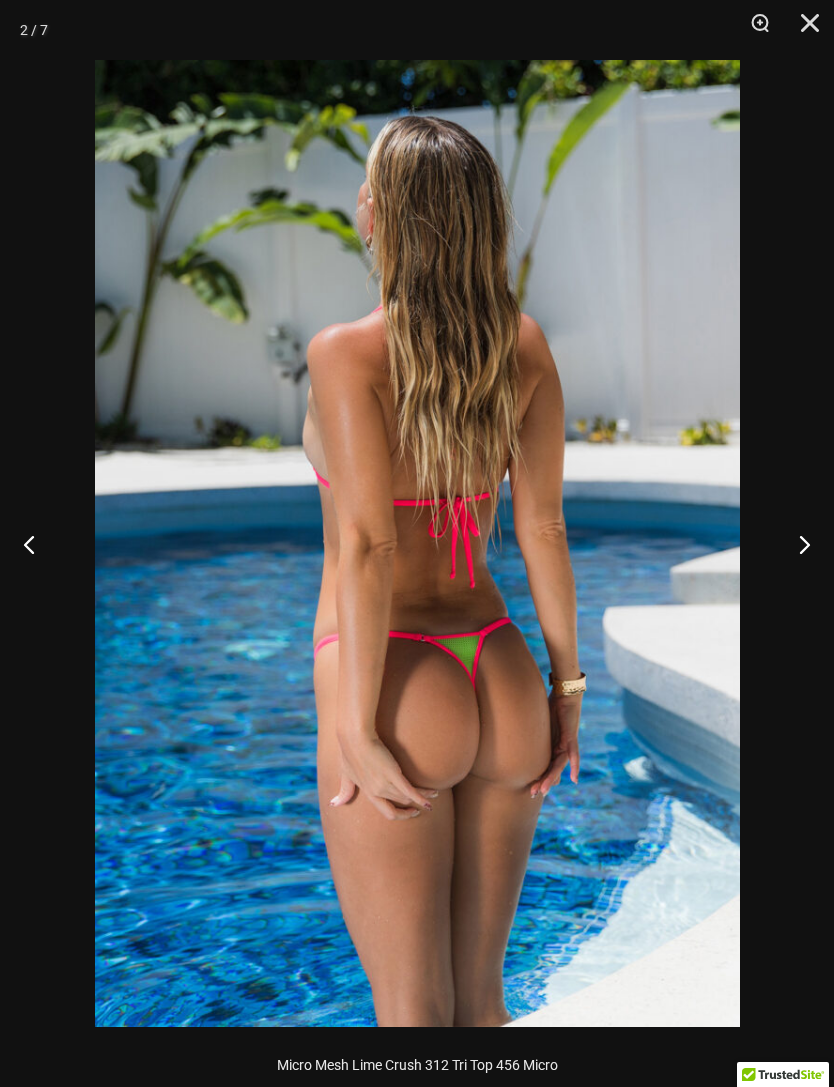 click at bounding box center [796, 544] 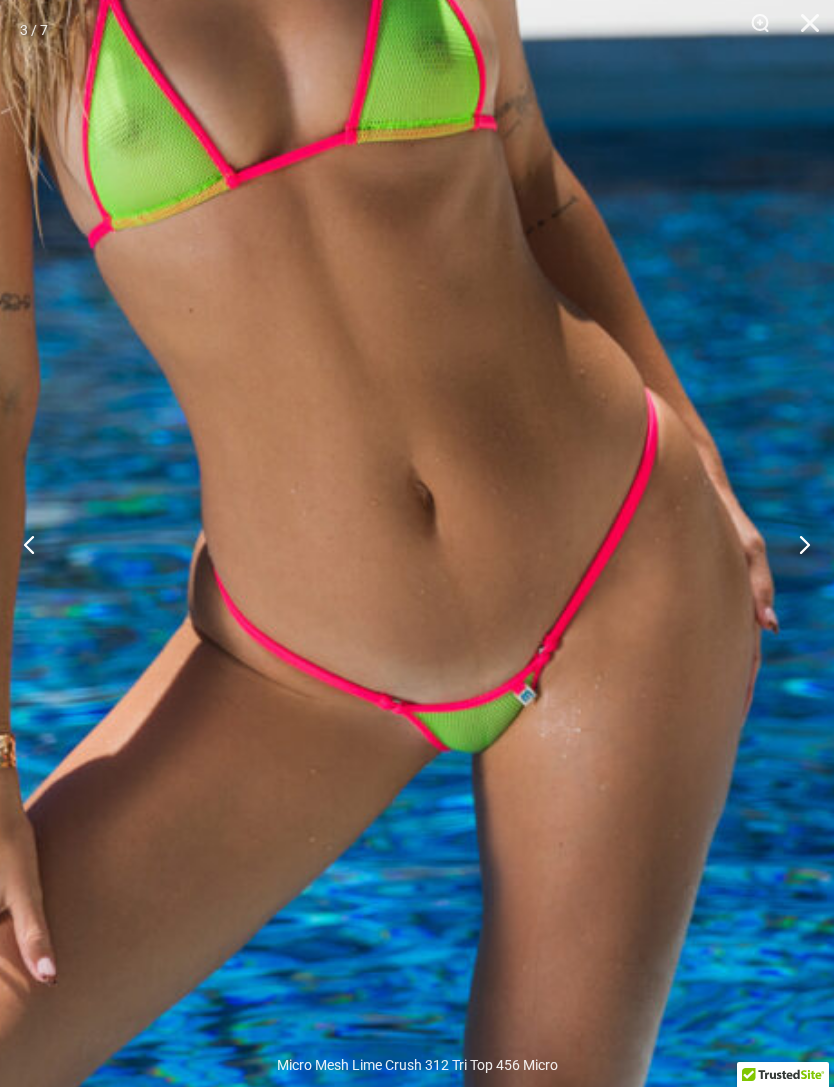click at bounding box center [796, 544] 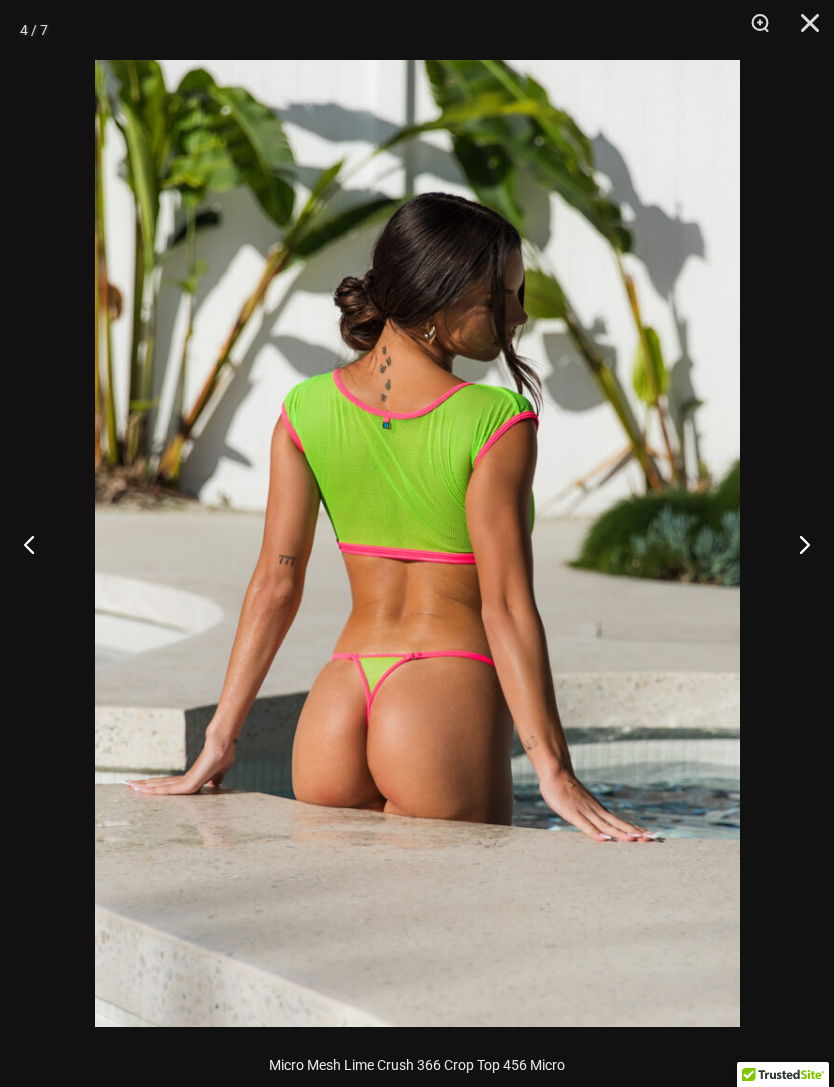 click at bounding box center [796, 544] 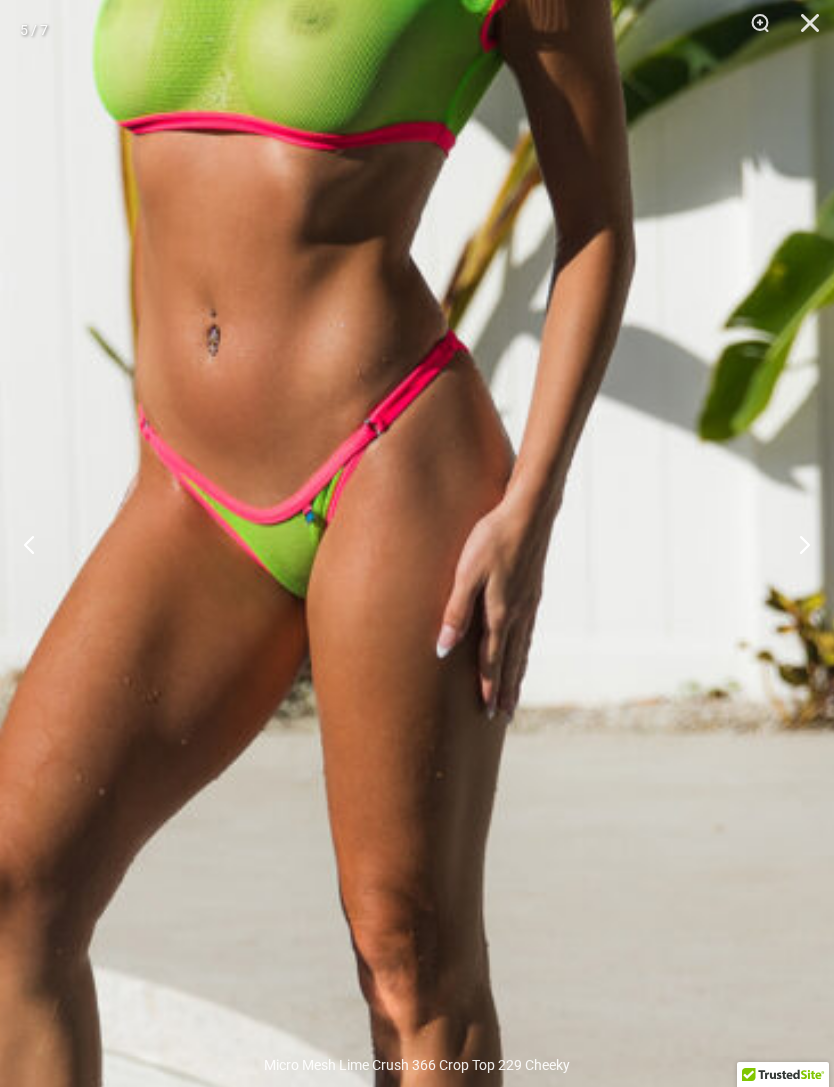 click at bounding box center [796, 544] 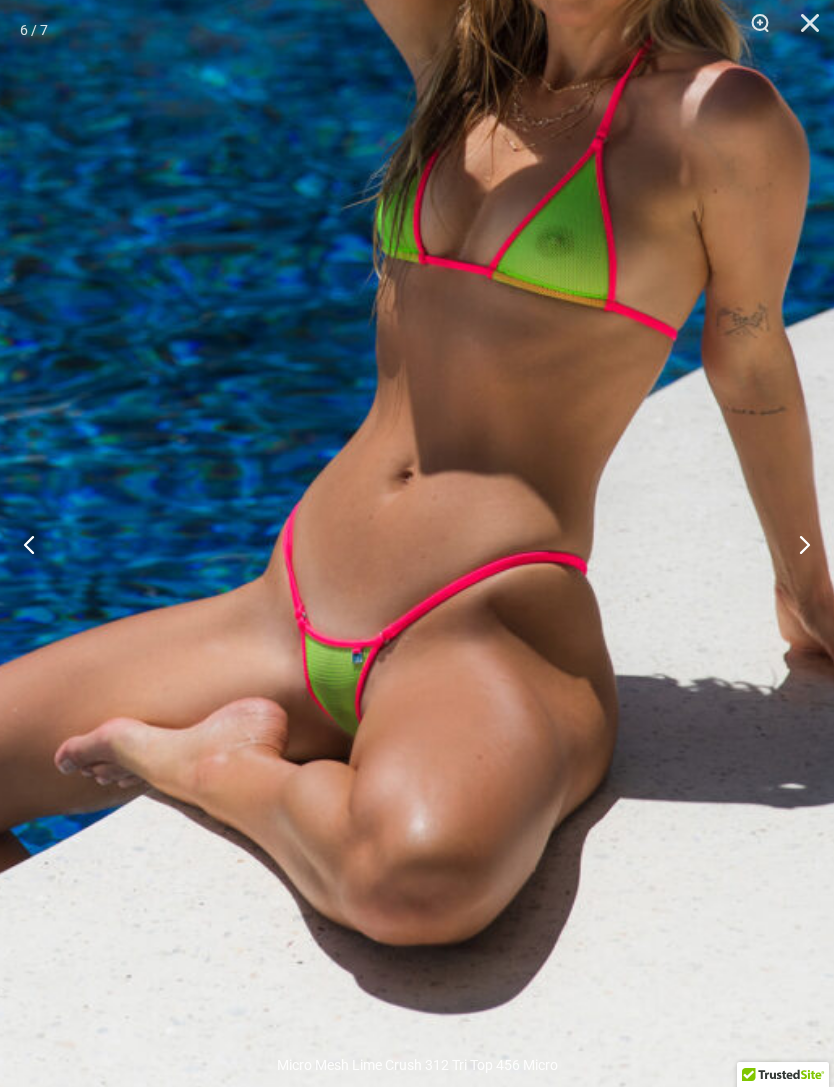 click at bounding box center (796, 544) 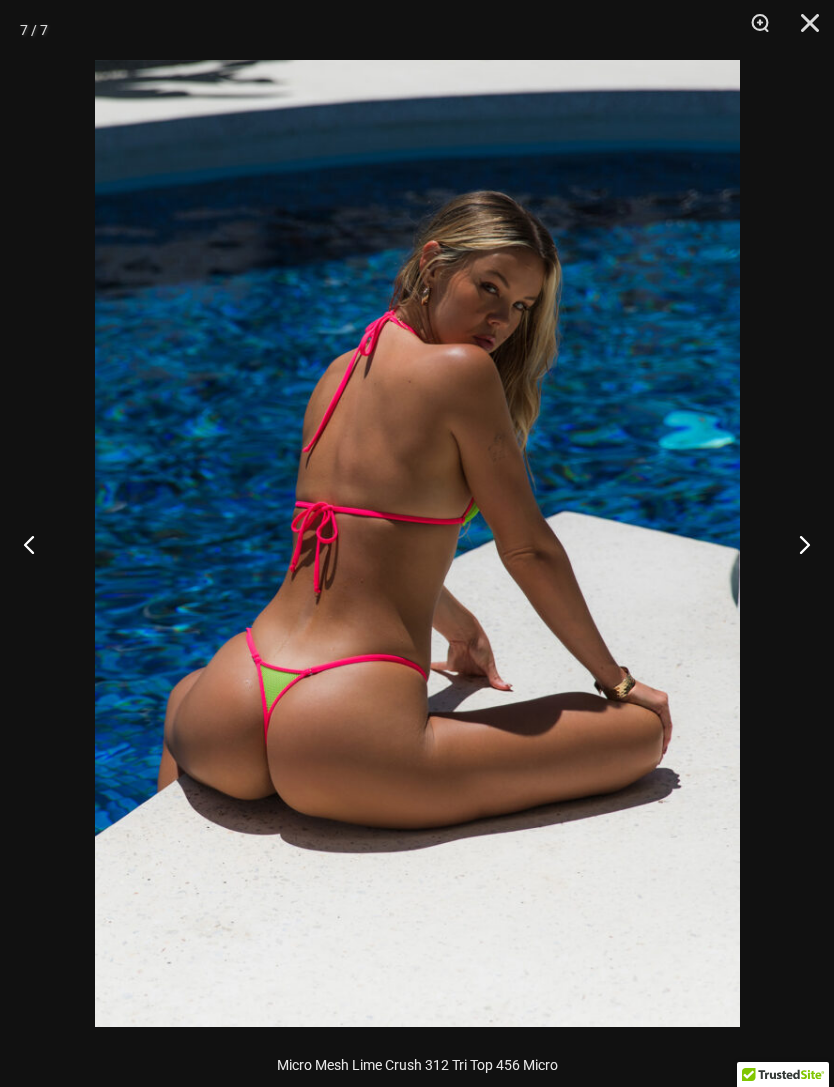 click at bounding box center [796, 544] 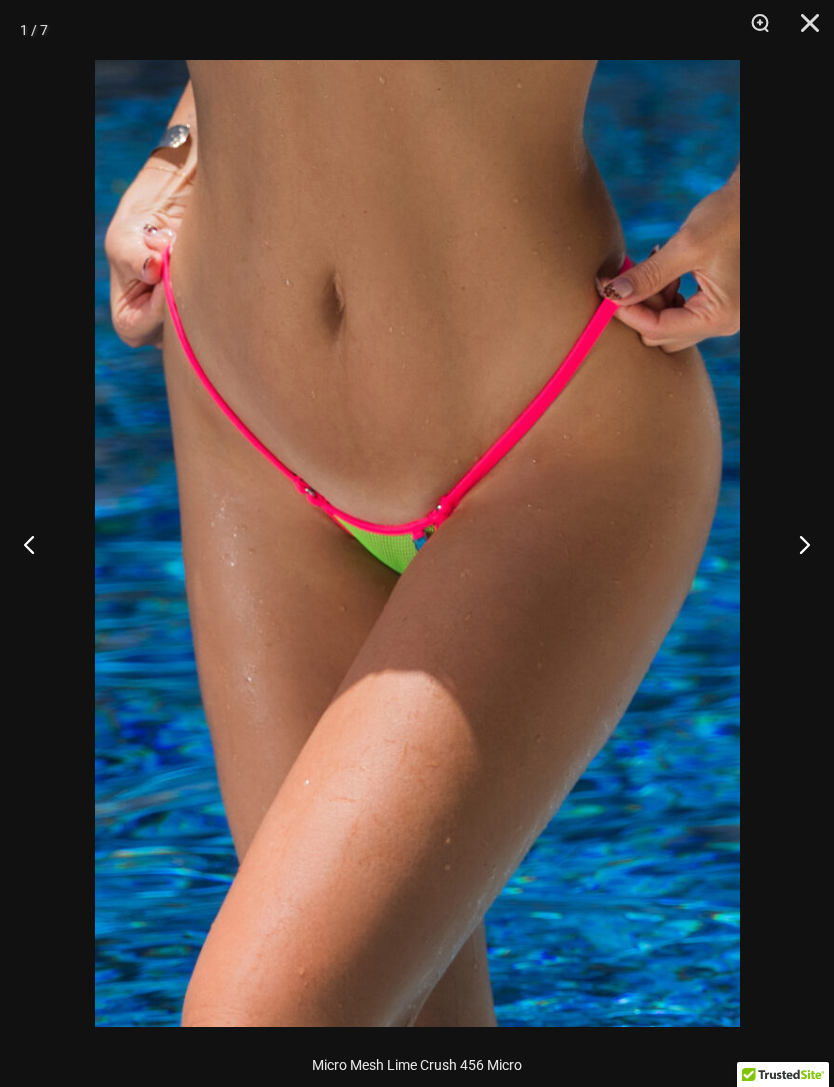 click at bounding box center [796, 544] 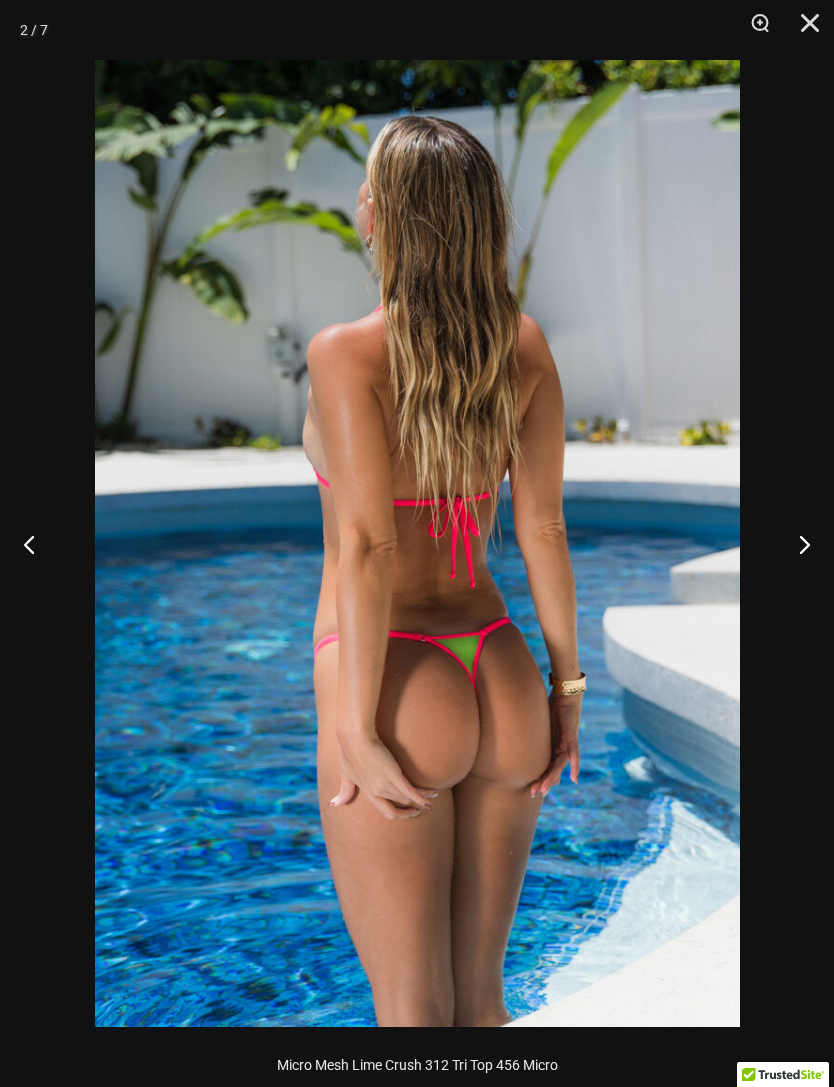 click at bounding box center [803, 30] 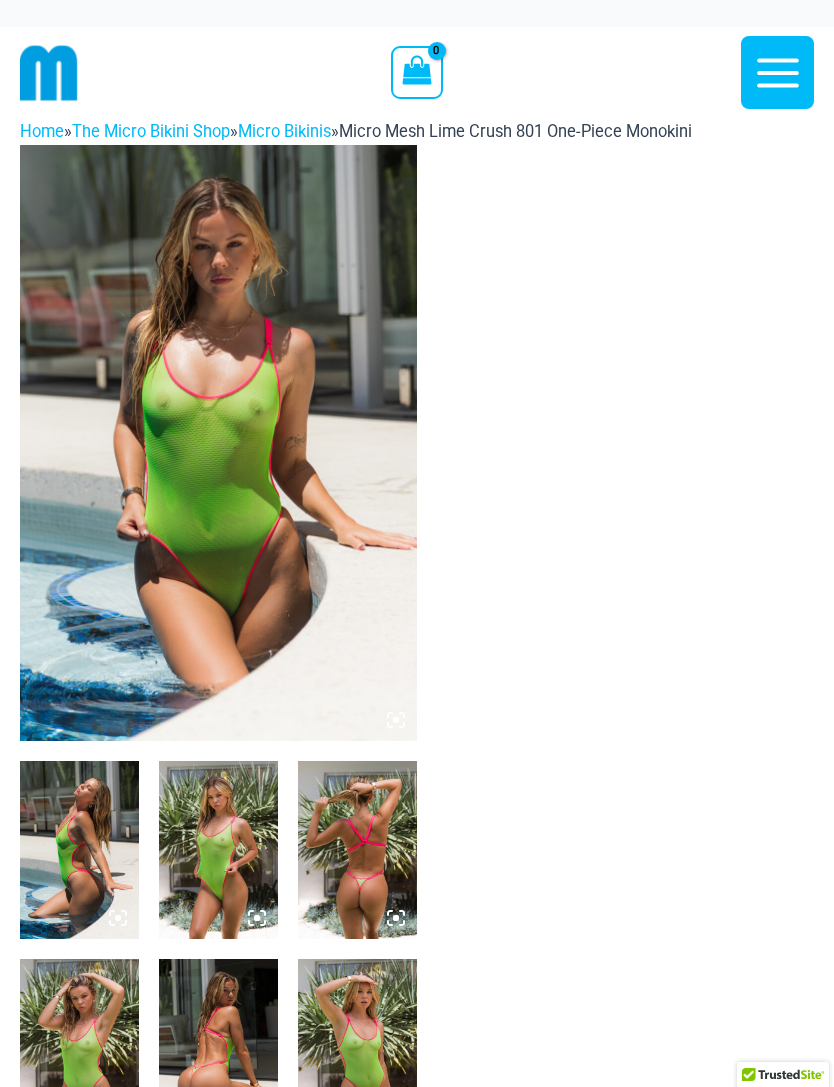 scroll, scrollTop: 0, scrollLeft: 0, axis: both 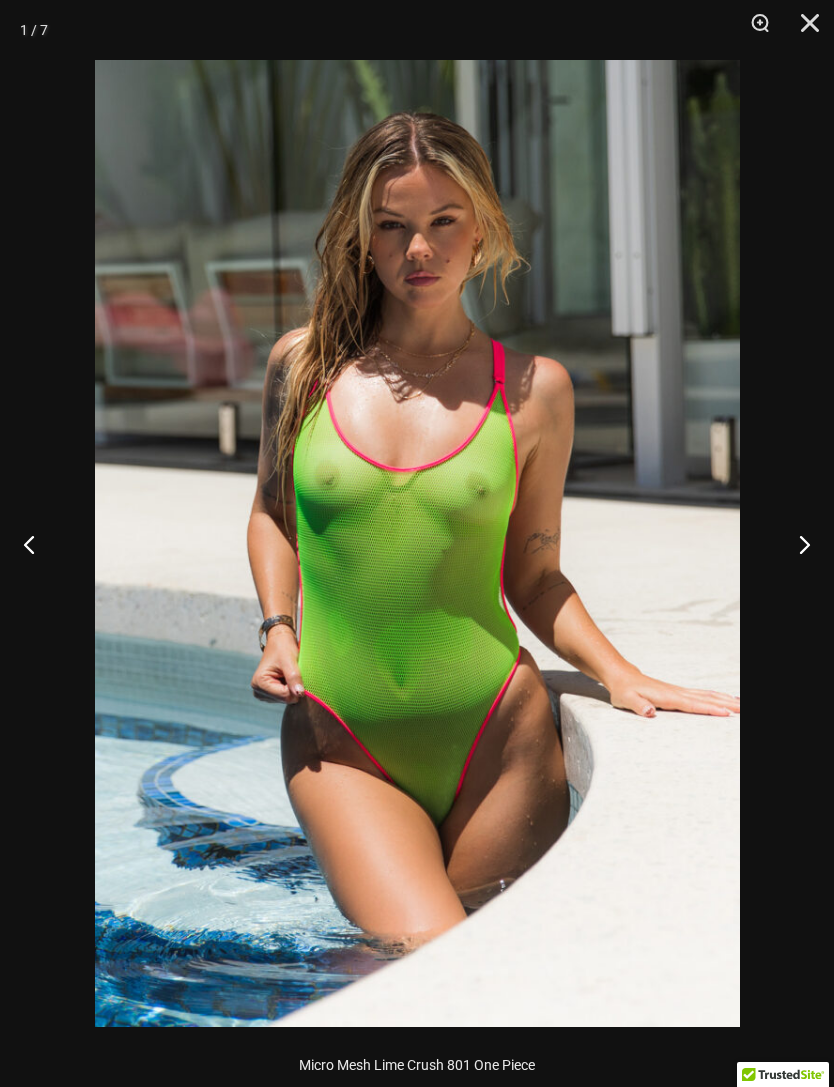 click at bounding box center (796, 544) 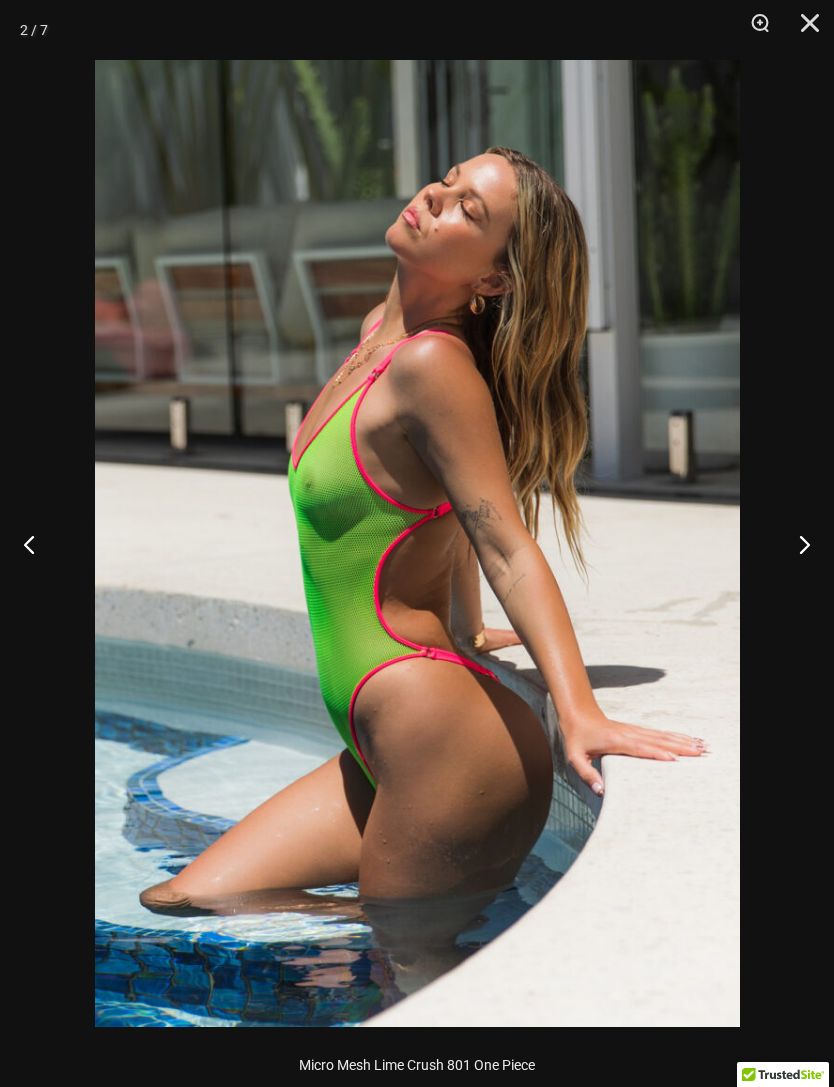 click at bounding box center [796, 544] 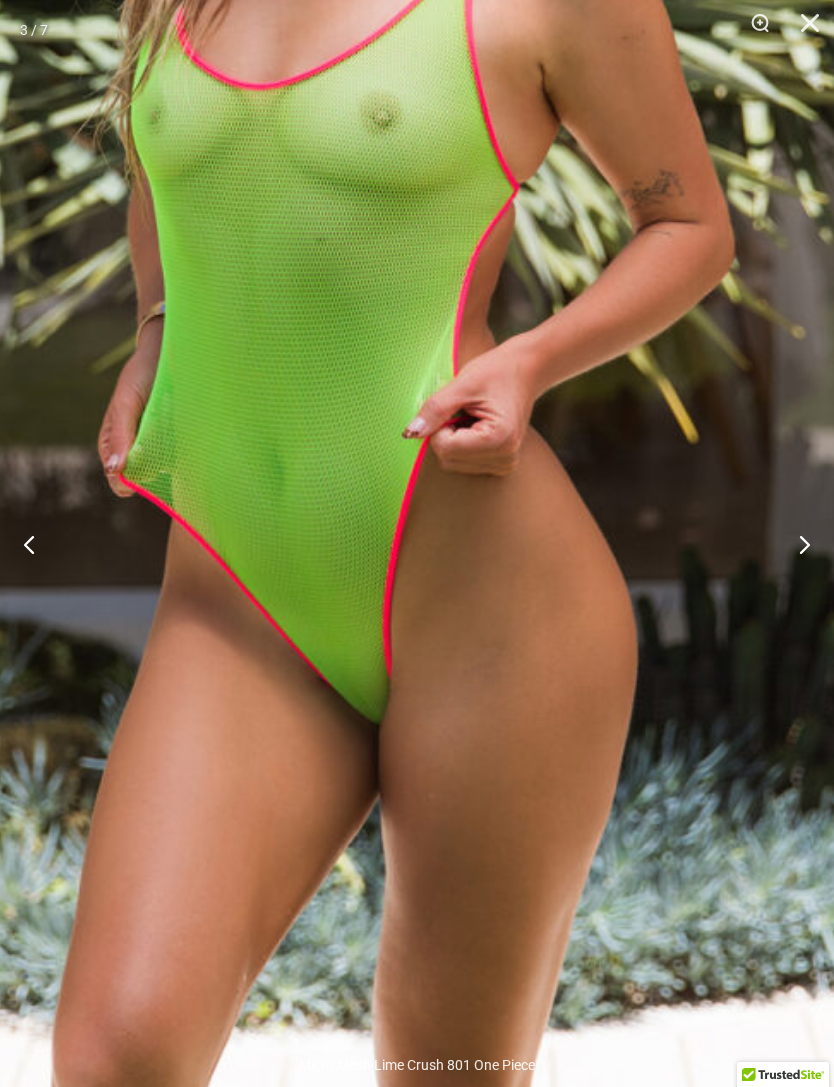 click at bounding box center [796, 544] 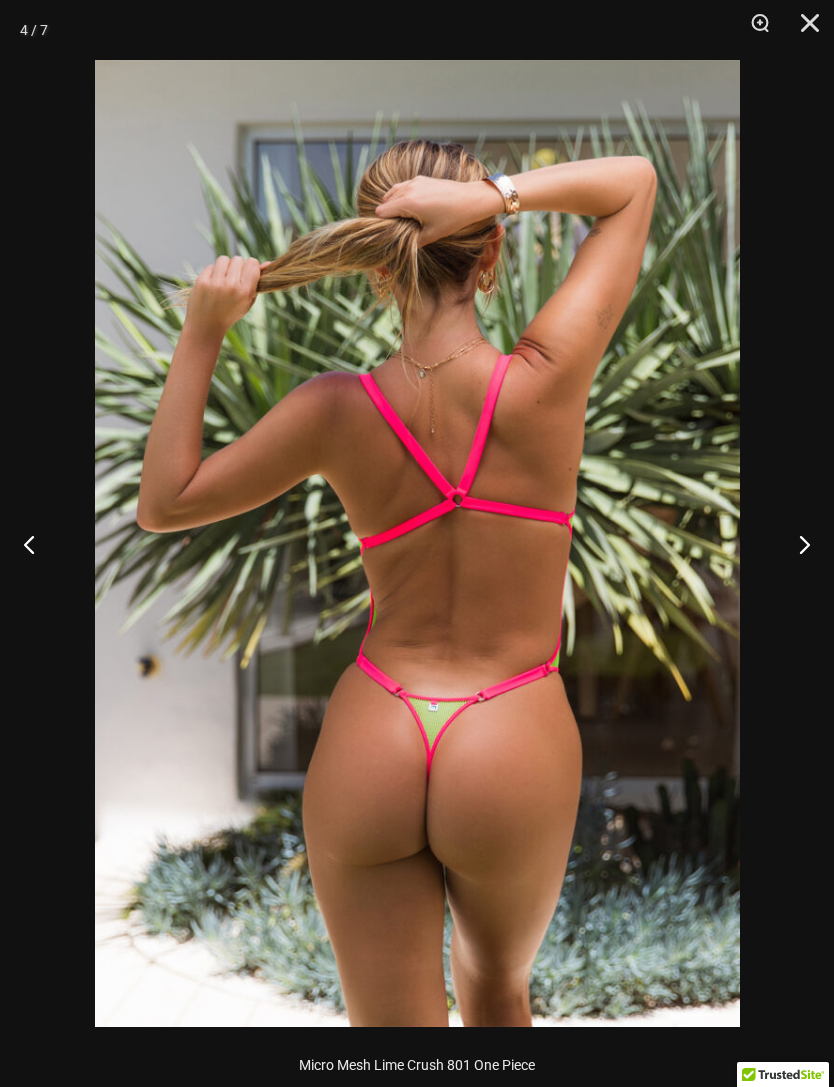 click at bounding box center (796, 544) 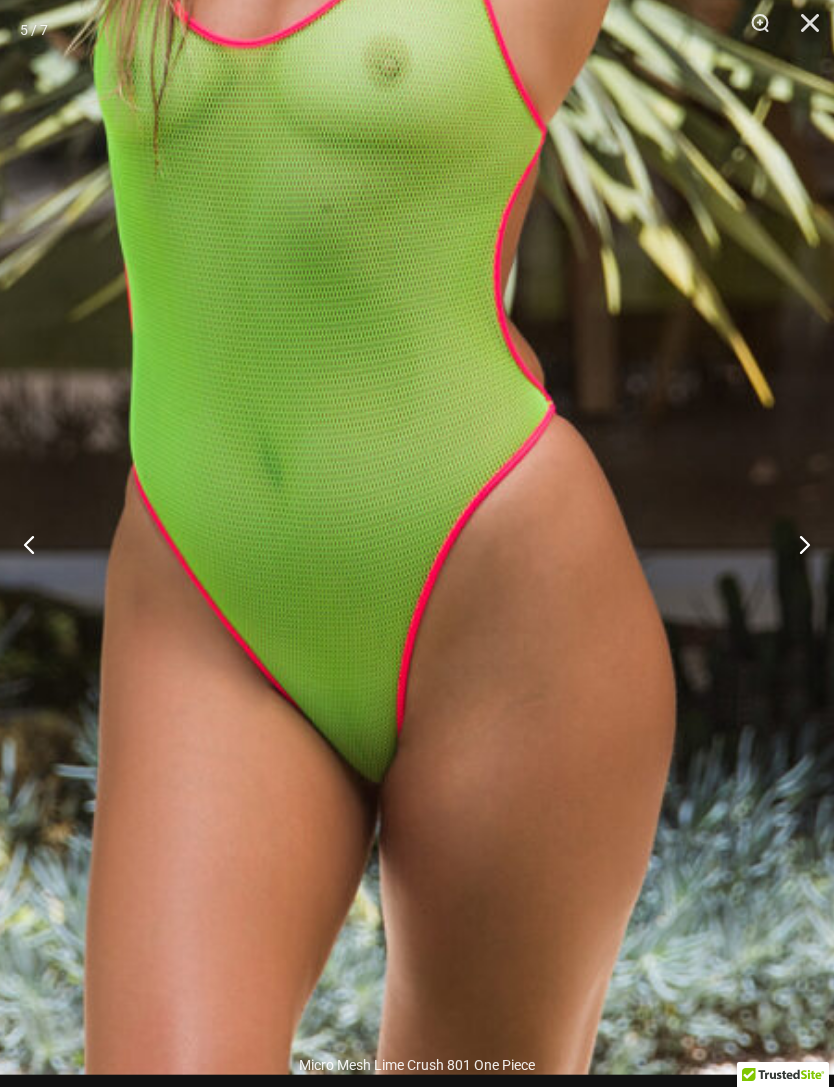 click at bounding box center [796, 544] 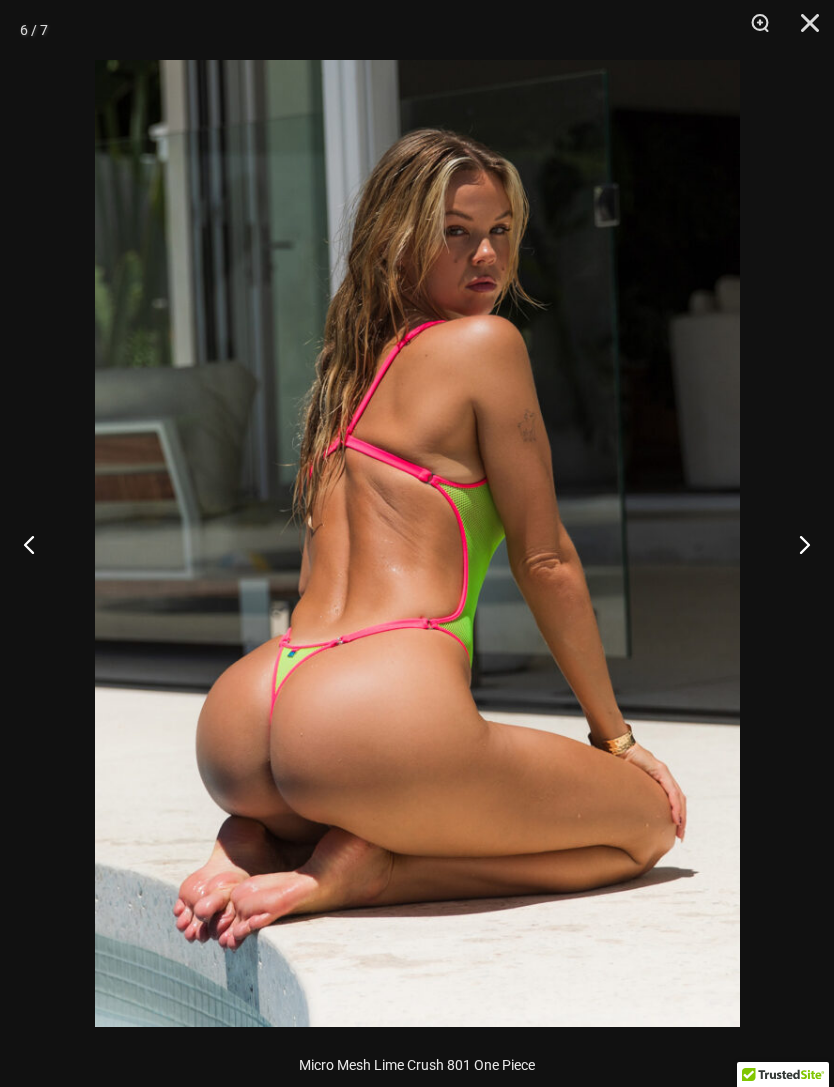 click at bounding box center [796, 544] 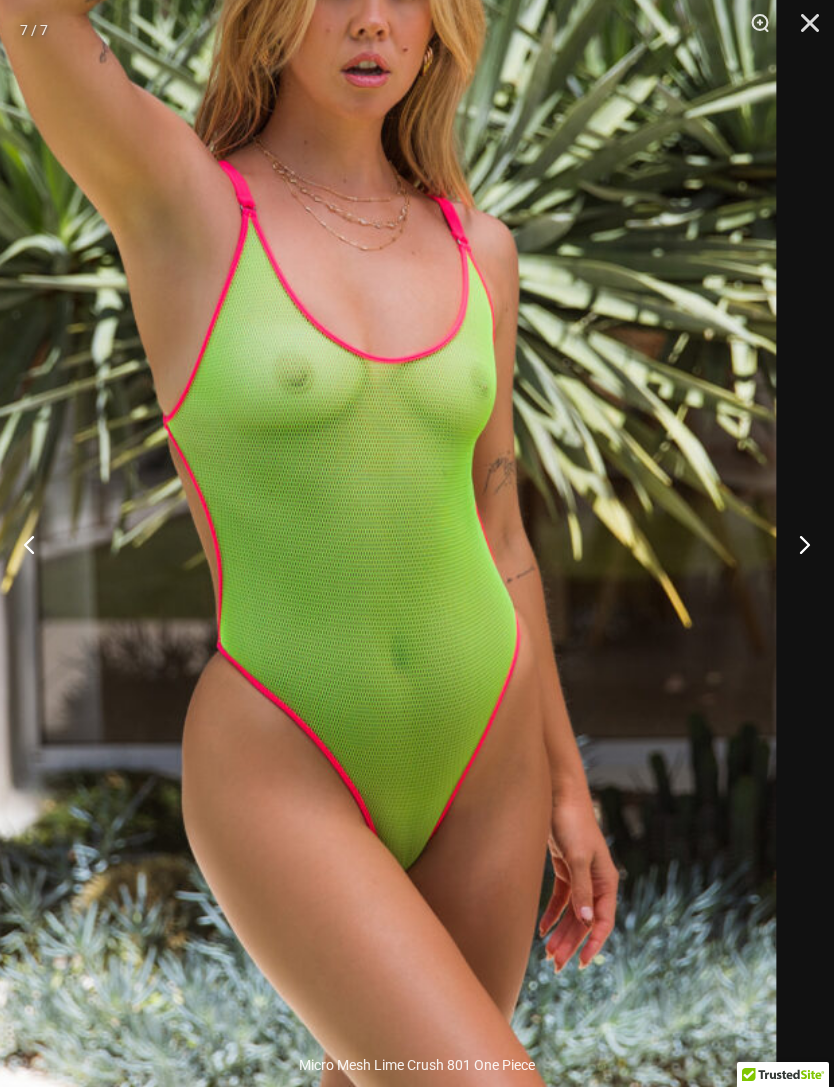 click at bounding box center [796, 544] 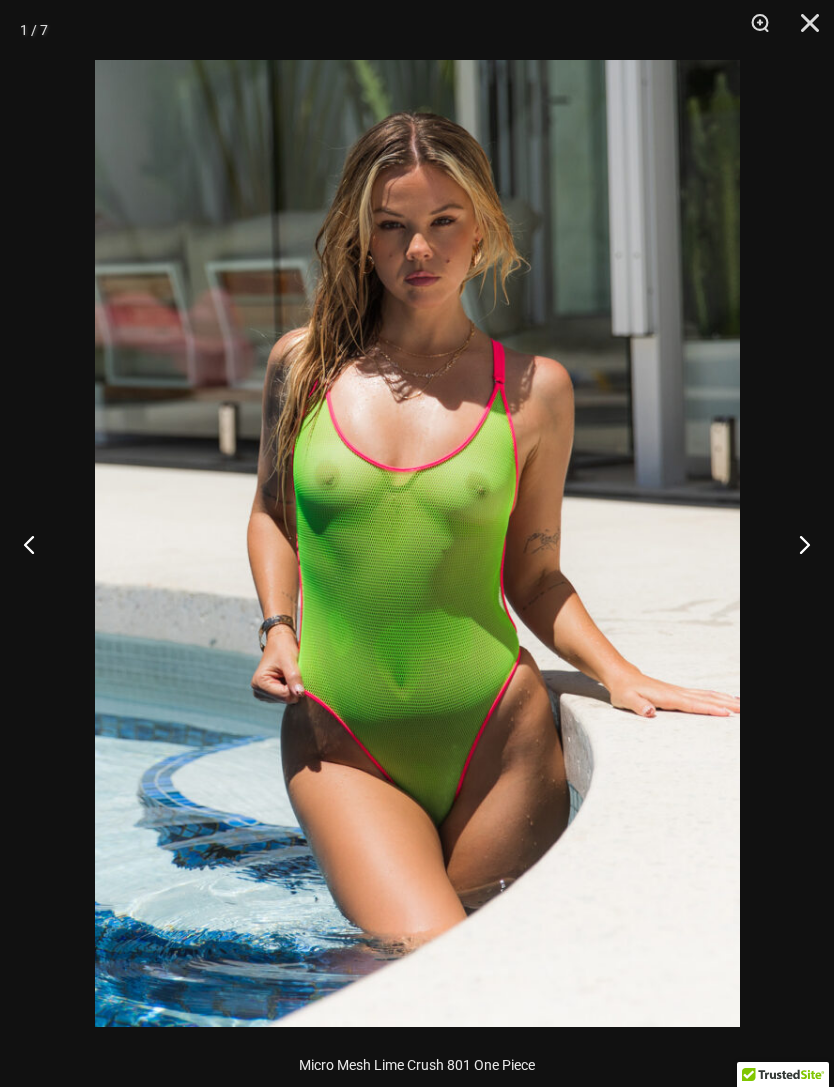 click at bounding box center [803, 30] 